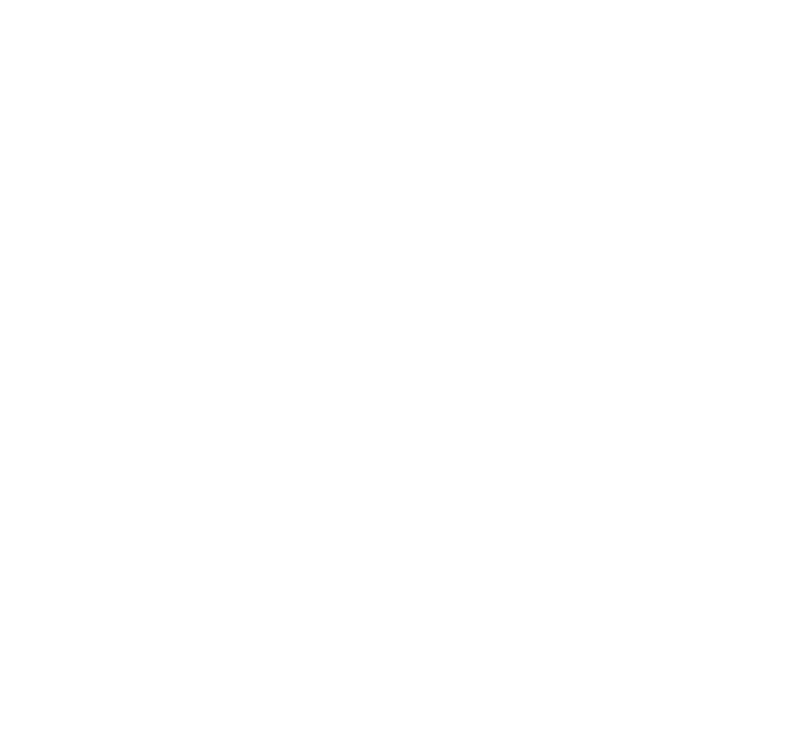 scroll, scrollTop: 0, scrollLeft: 0, axis: both 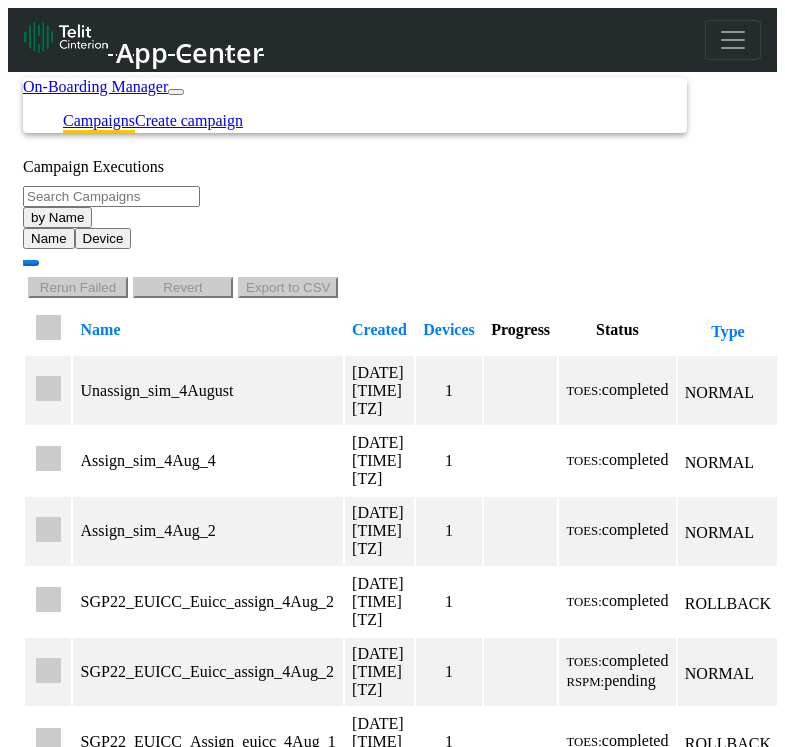 click at bounding box center (733, 40) 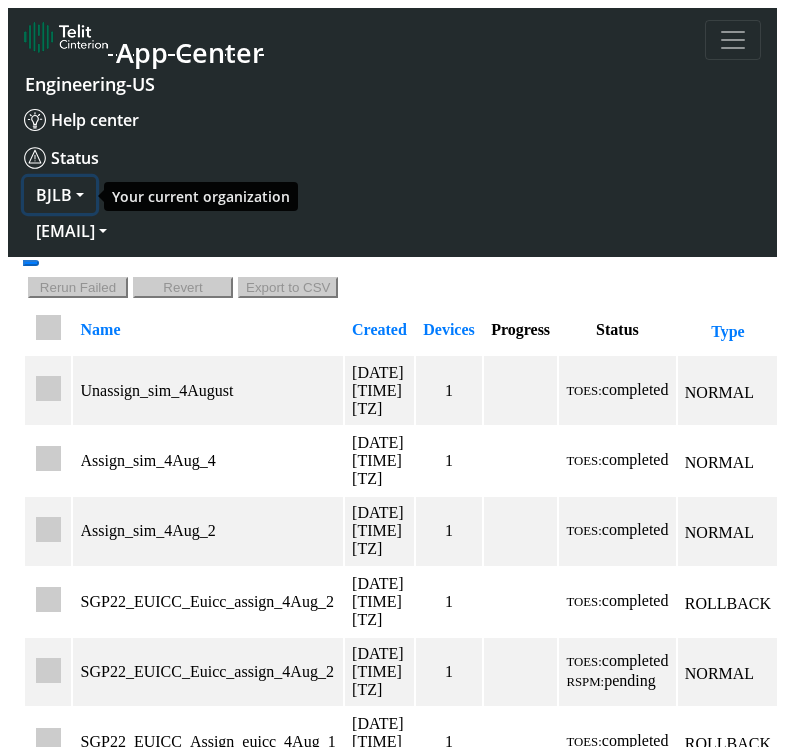 click on "BJLB" at bounding box center (60, 195) 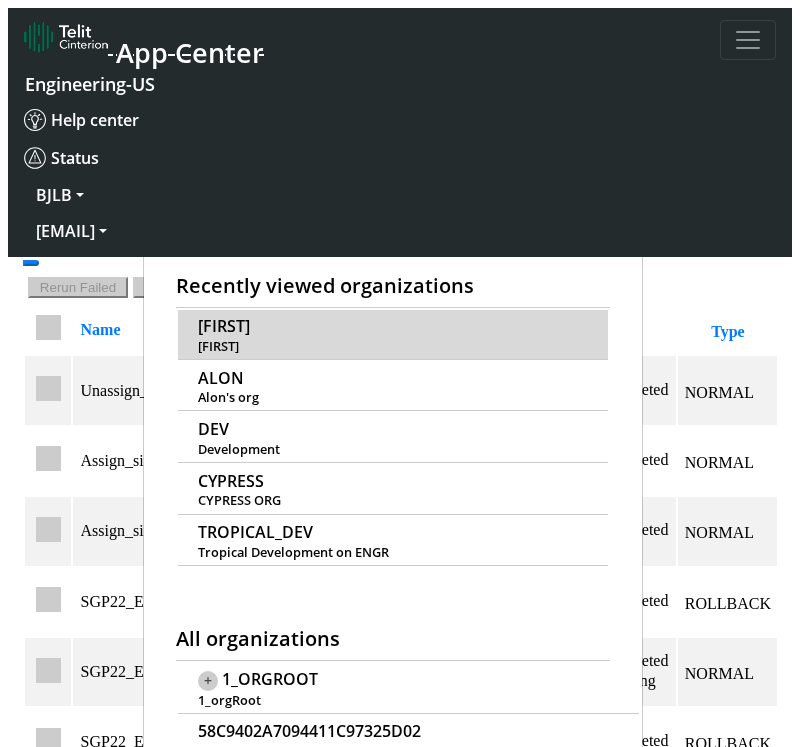 scroll, scrollTop: 7, scrollLeft: 0, axis: vertical 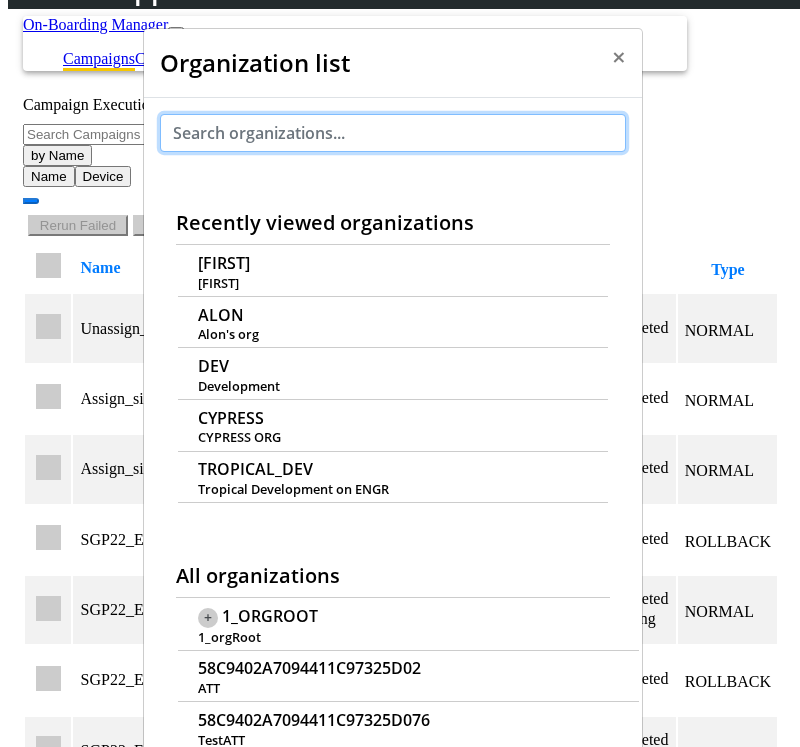 click at bounding box center (393, 133) 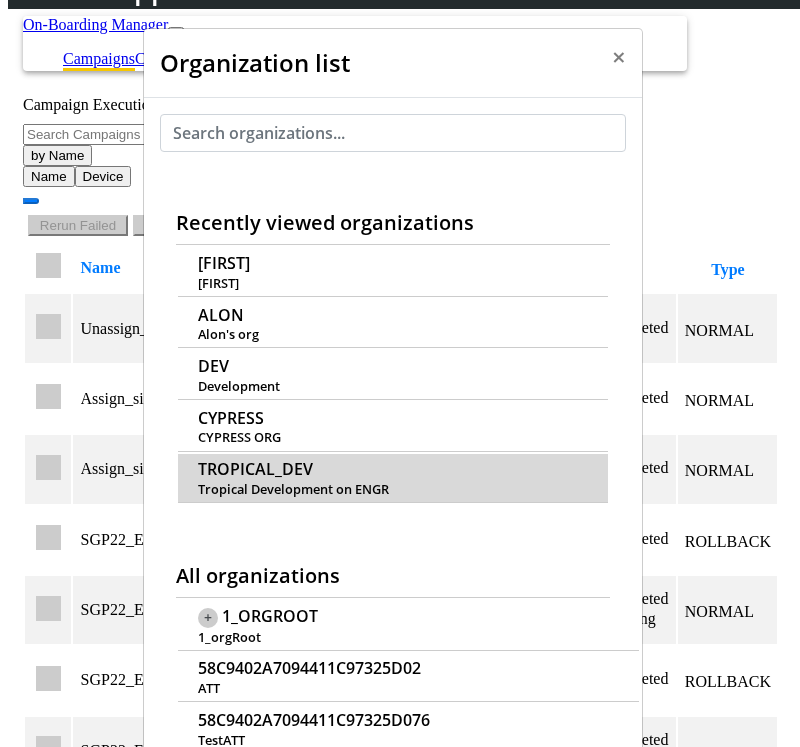 click on "TROPICAL_DEV" at bounding box center (255, 469) 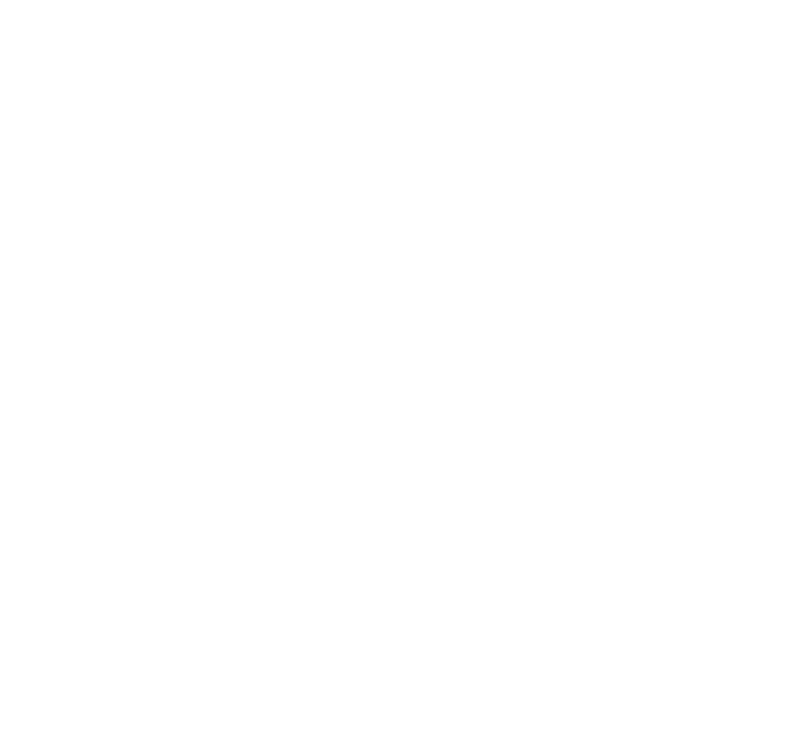 scroll, scrollTop: 0, scrollLeft: 0, axis: both 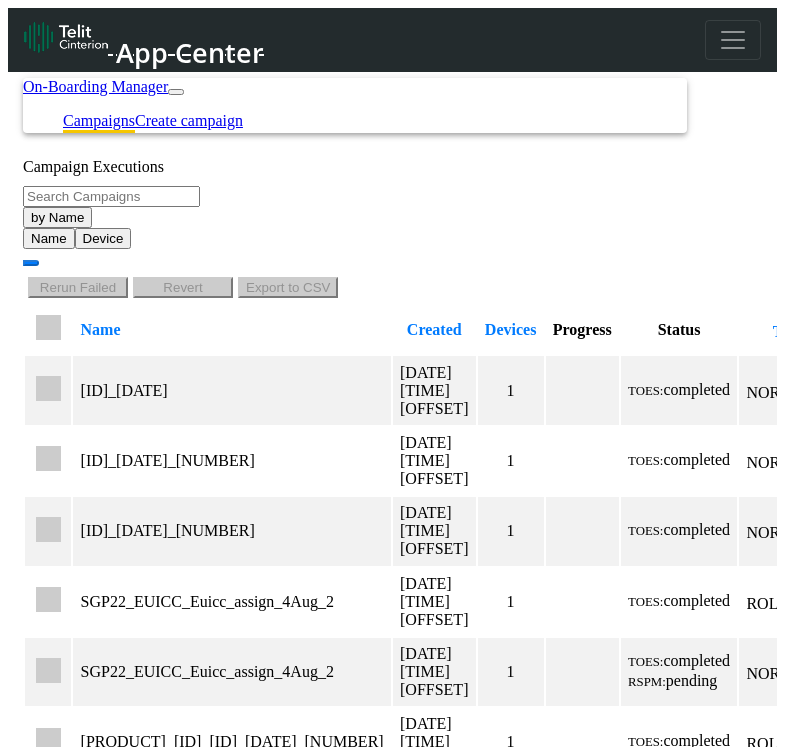 click 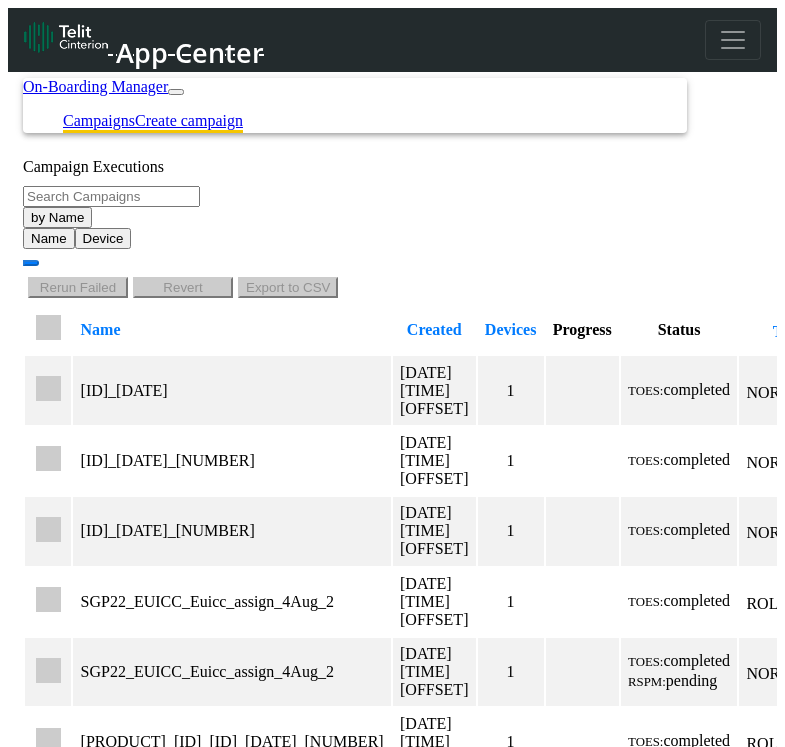 click on "Create campaign" 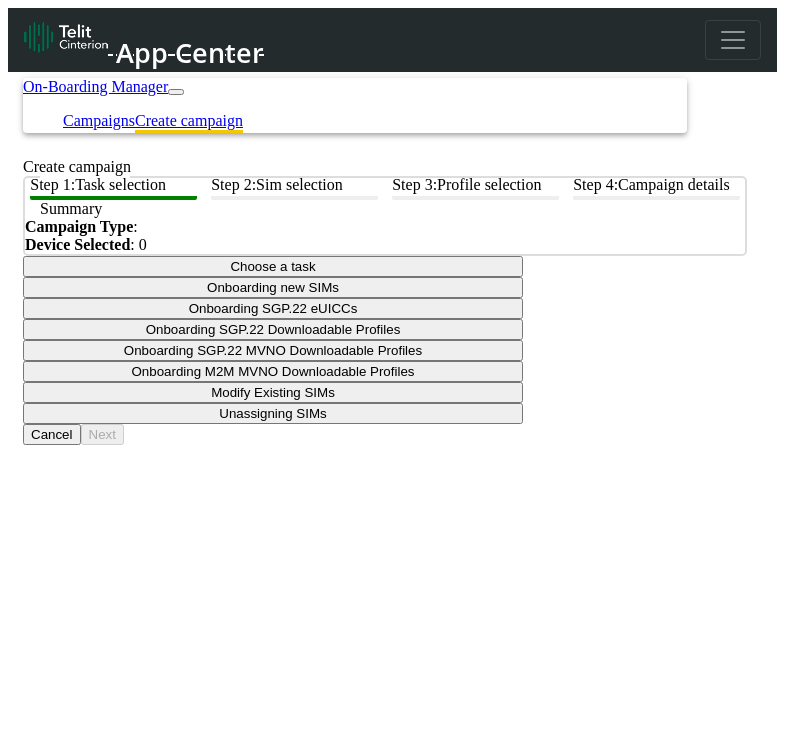 click on "Choose a task" at bounding box center (273, 266) 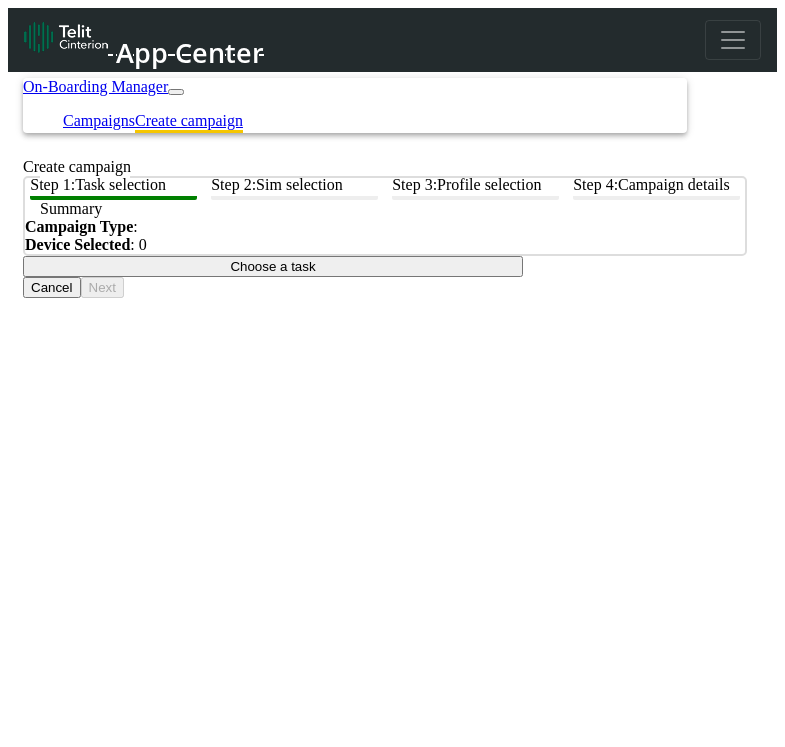 click on "Onboarding SGP.22 eUICCs" at bounding box center [258, -150] 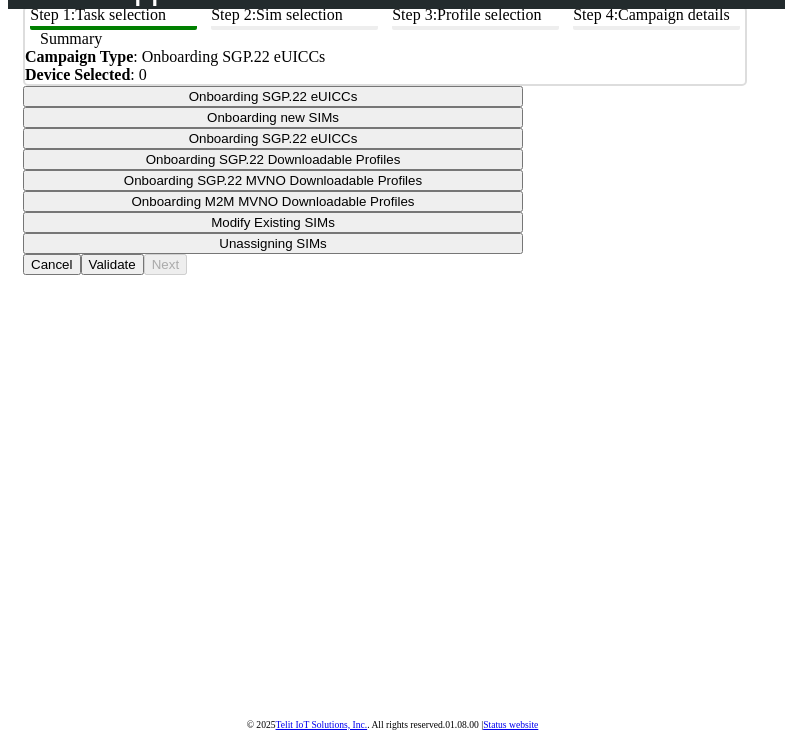 scroll, scrollTop: 130, scrollLeft: 0, axis: vertical 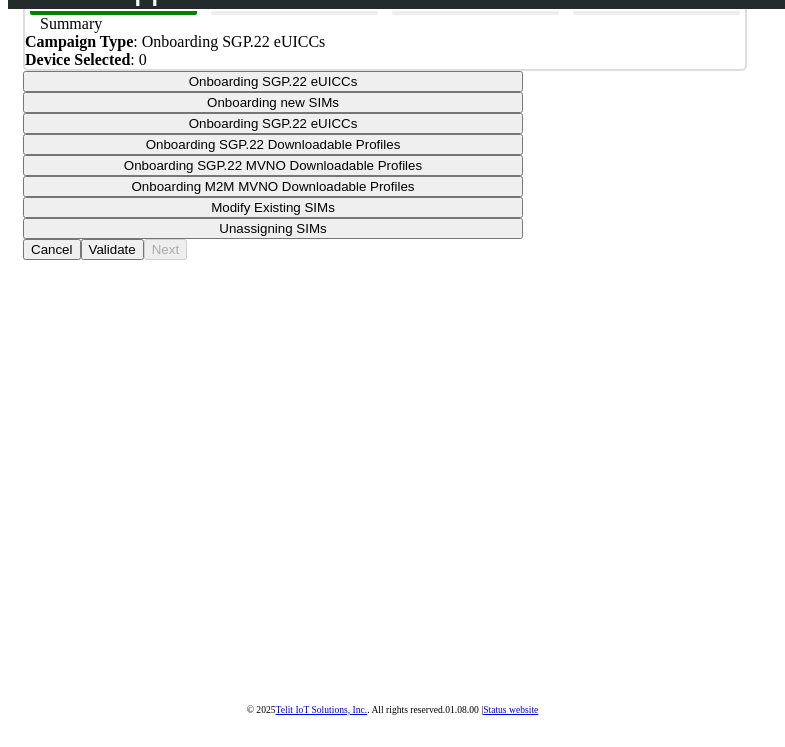 click on "Validate" at bounding box center (112, 249) 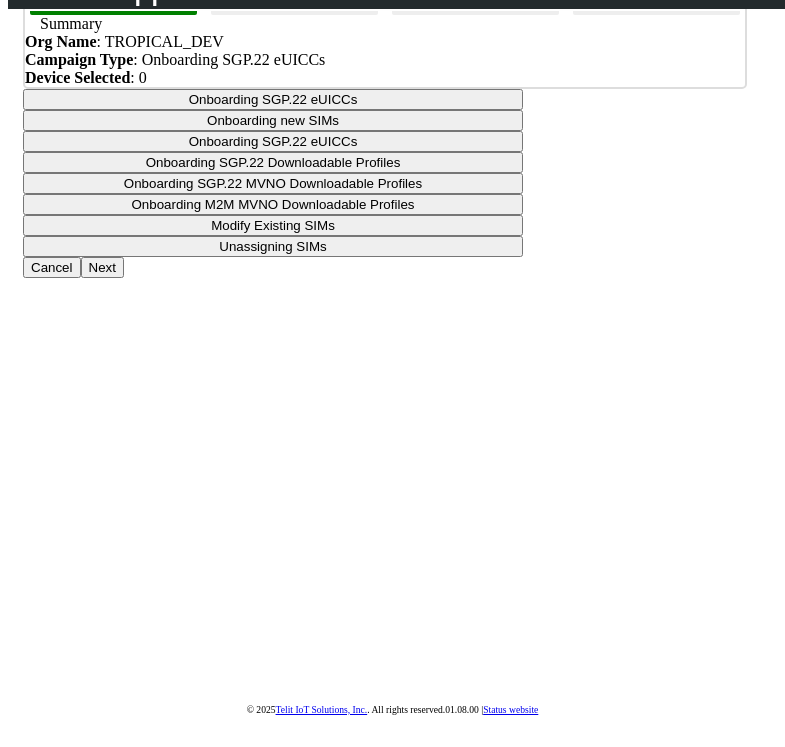 click on "Next" at bounding box center (102, 267) 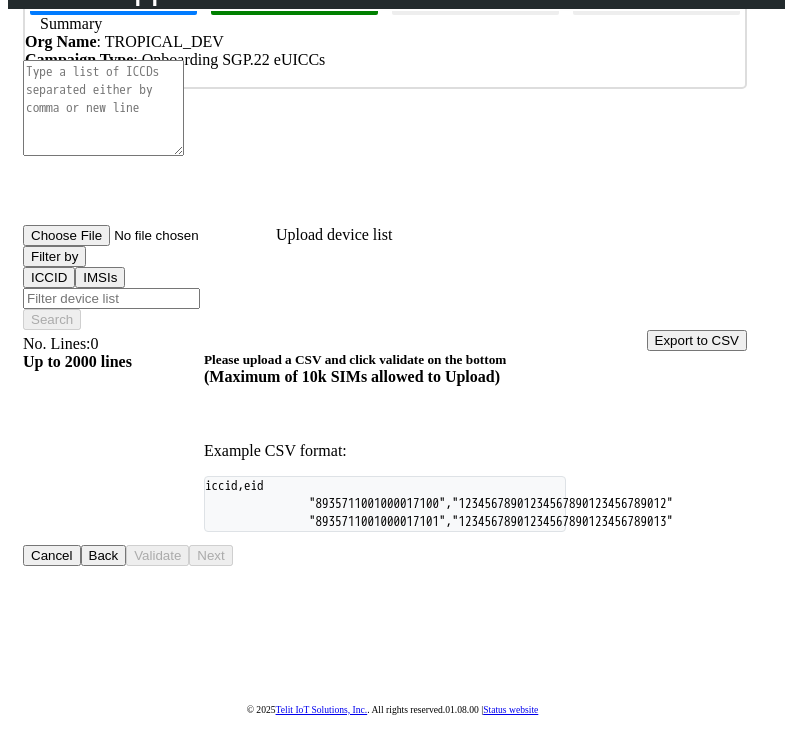 type on "C:\fakepath\[FILENAME]" 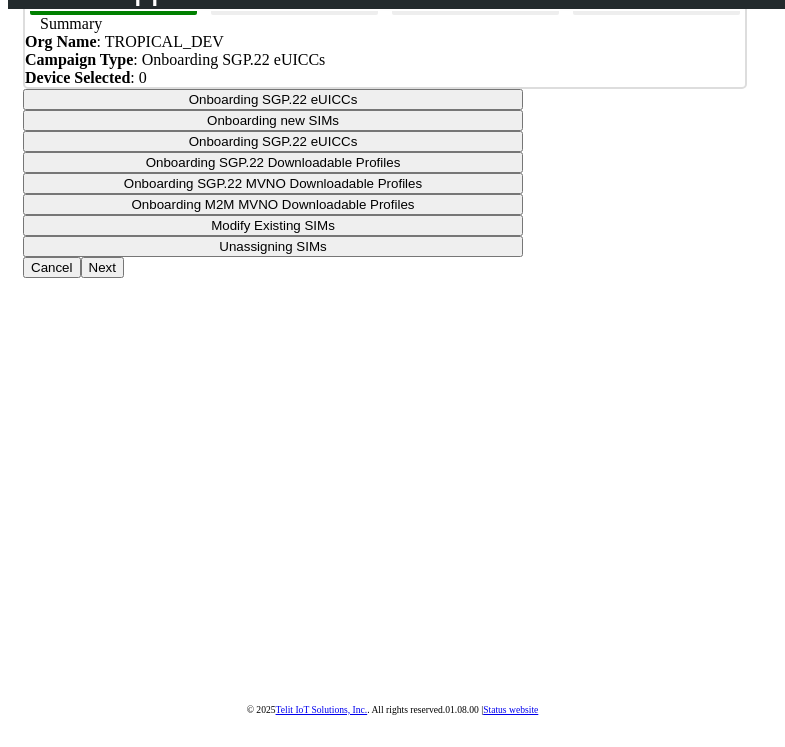 drag, startPoint x: 409, startPoint y: 362, endPoint x: 419, endPoint y: 361, distance: 10.049875 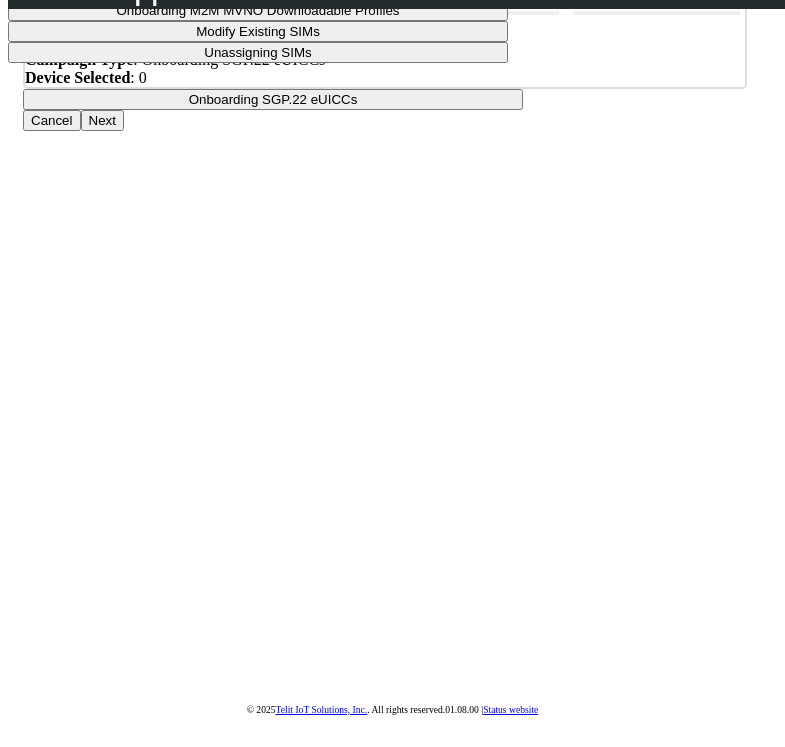 click on "Next" at bounding box center (102, 120) 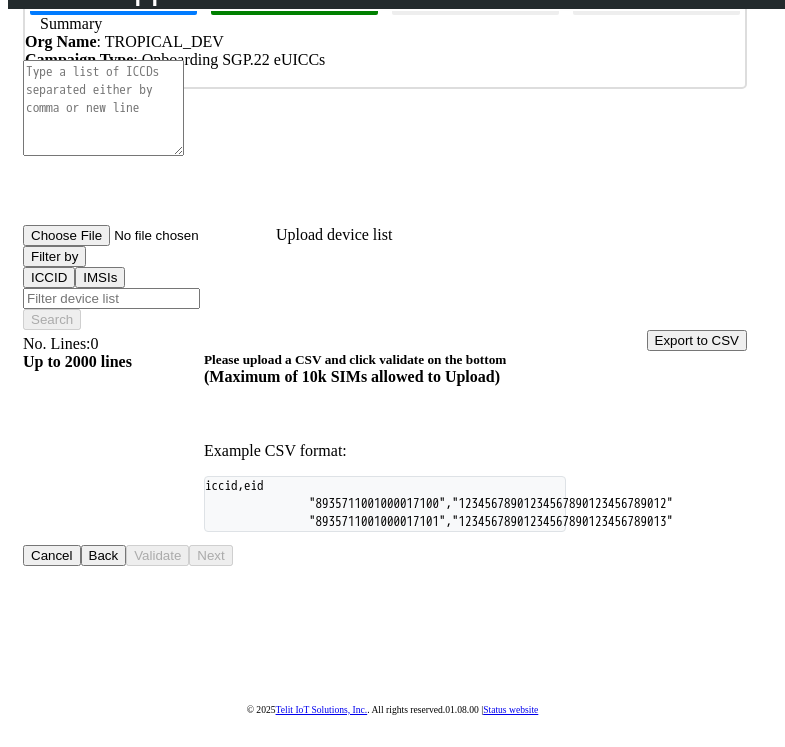 click on "Upload device list" at bounding box center (149, 235) 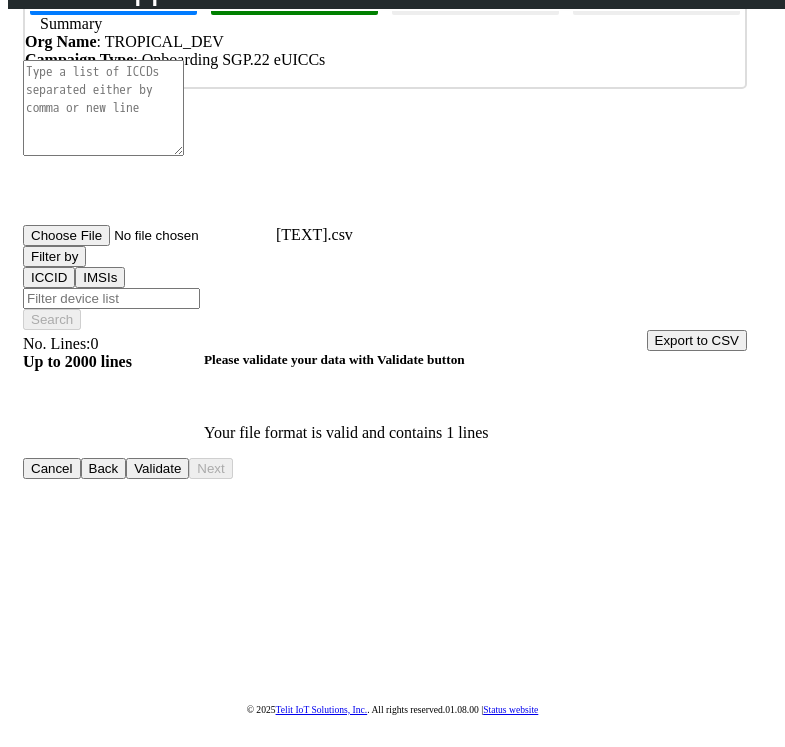 click on "Validate" at bounding box center [157, 468] 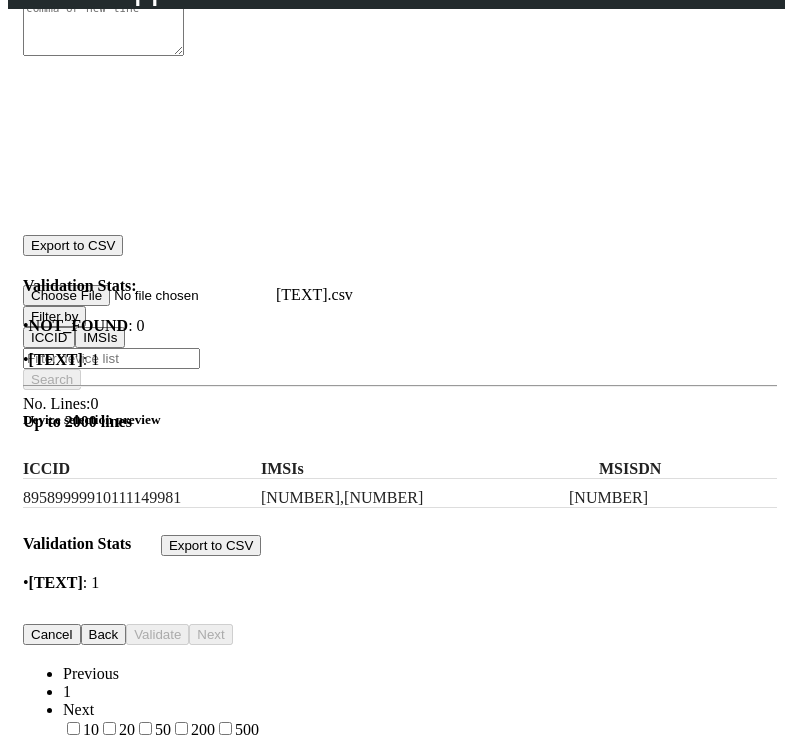 scroll, scrollTop: 248, scrollLeft: 0, axis: vertical 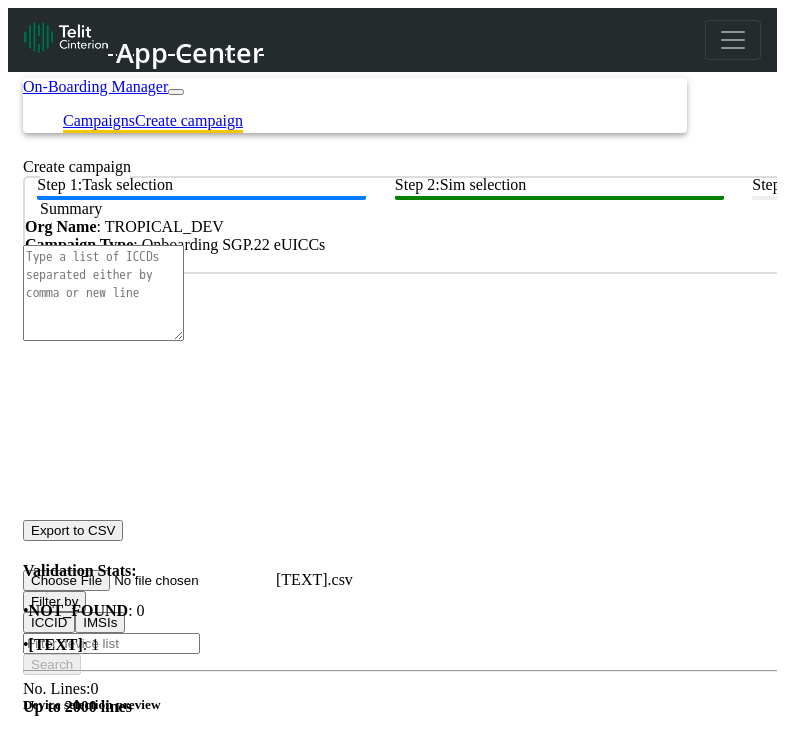 click on "Campaigns" 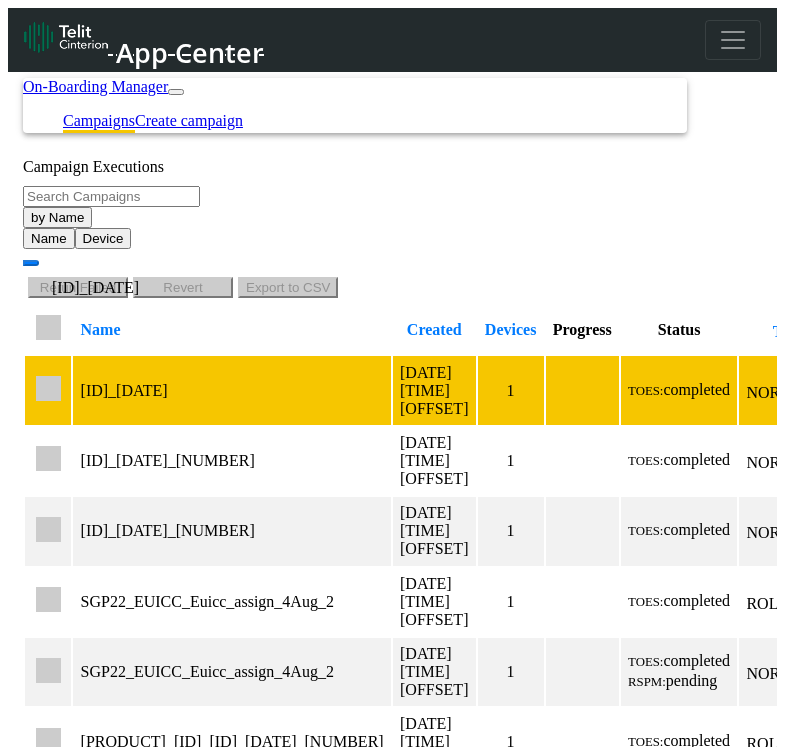 click on "[ID]_[DATE]" at bounding box center (232, 391) 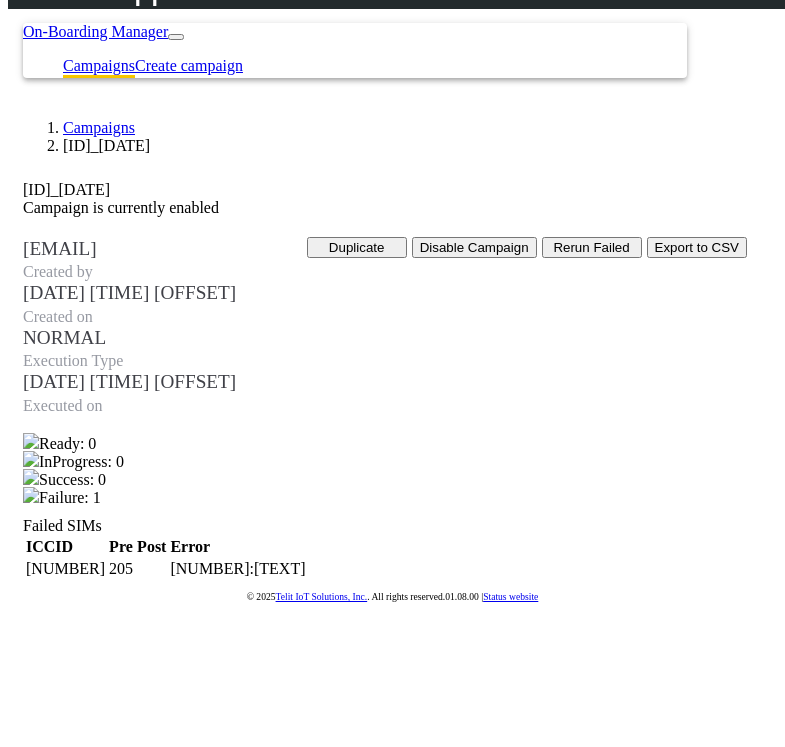 scroll, scrollTop: 0, scrollLeft: 0, axis: both 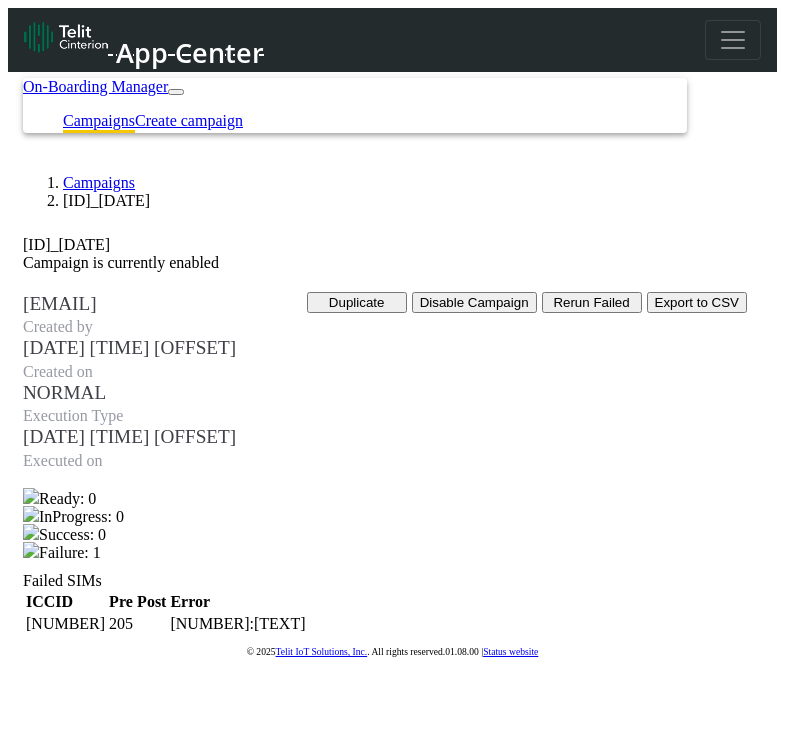 click 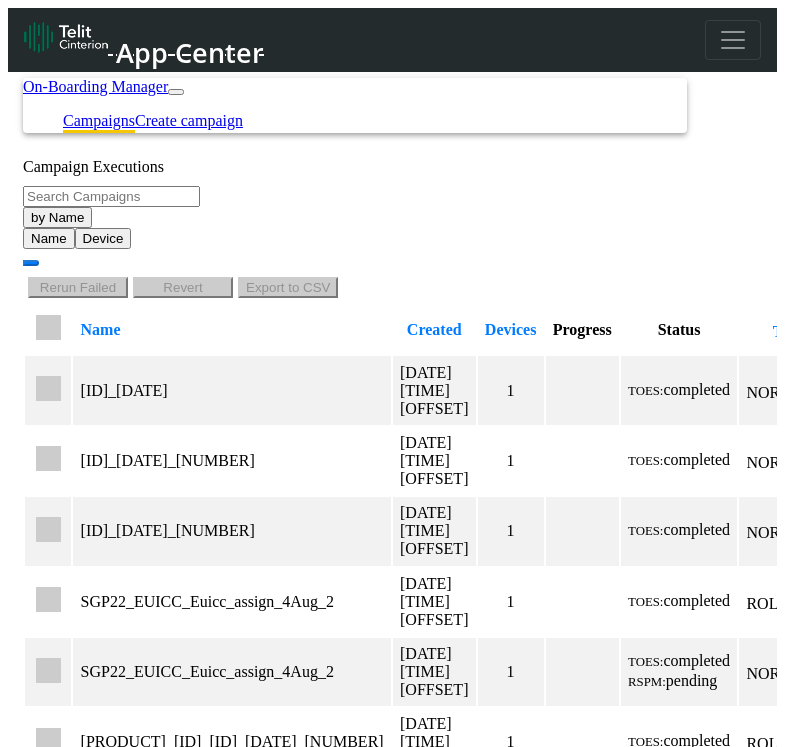 click 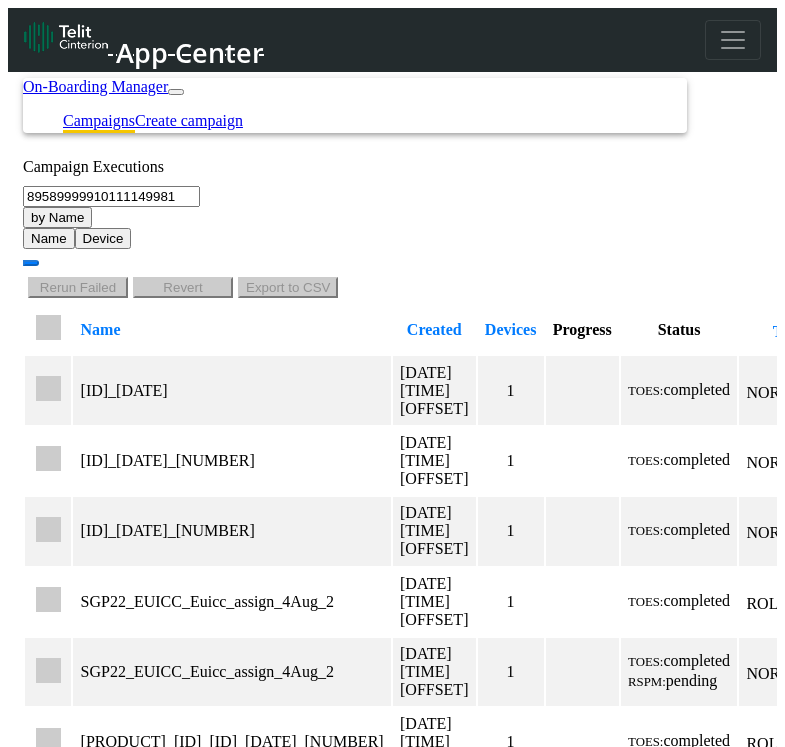 scroll, scrollTop: 0, scrollLeft: 140, axis: horizontal 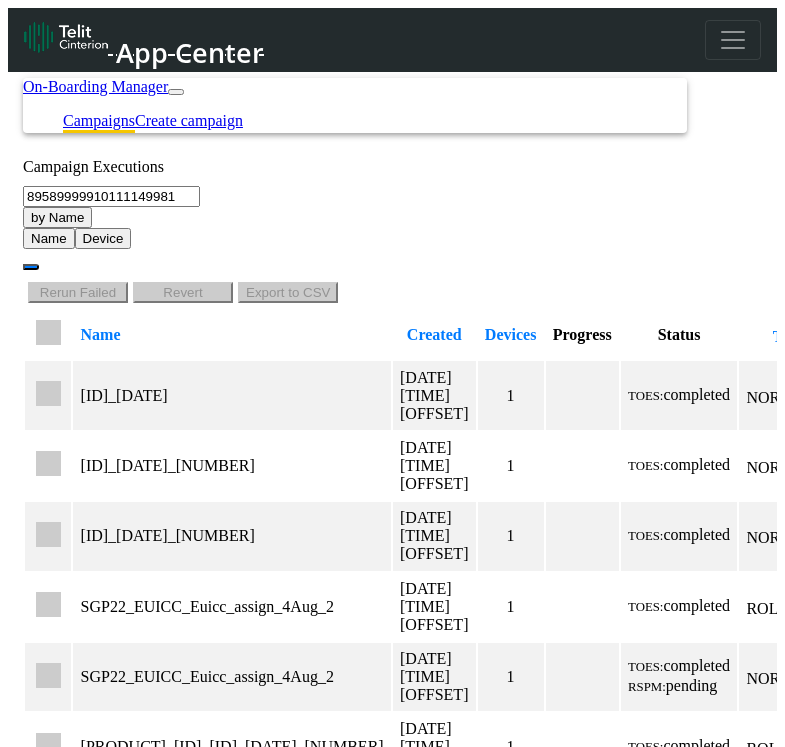 type on "89589999910111149981" 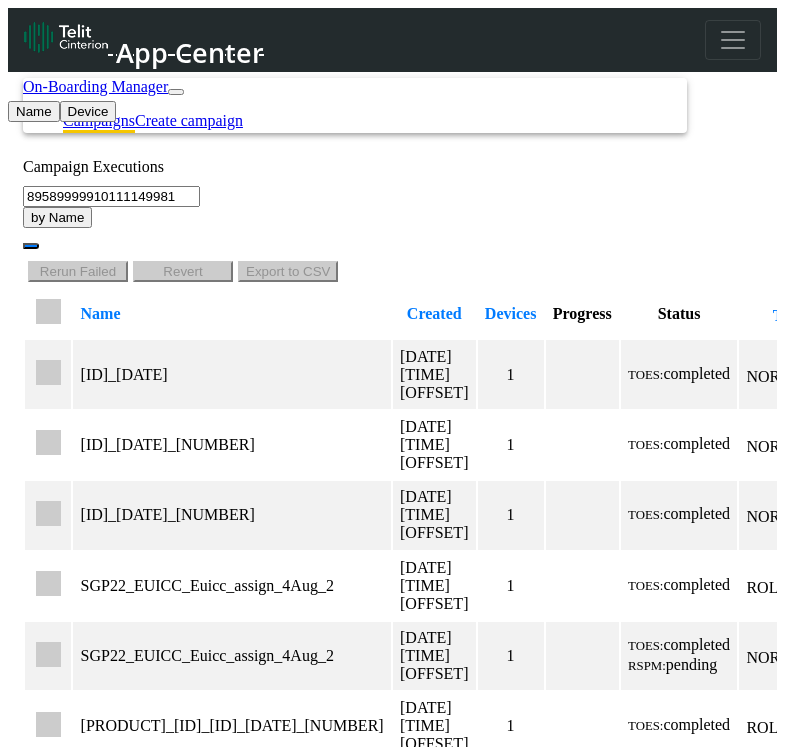 click on "Device" 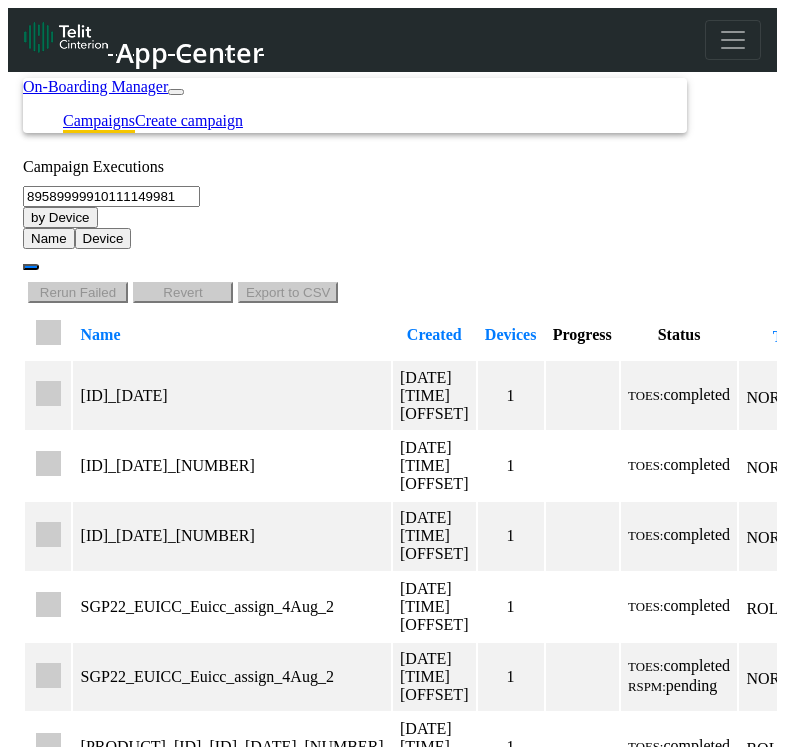 click at bounding box center [31, 267] 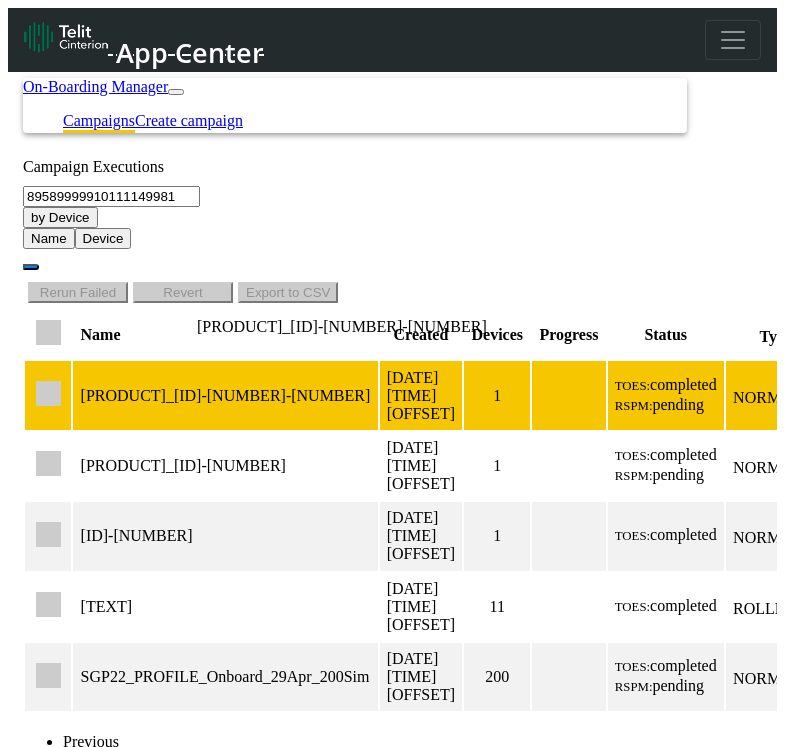 click on "[PRODUCT]_[ID]-[NUMBER]-[NUMBER]" at bounding box center [226, 396] 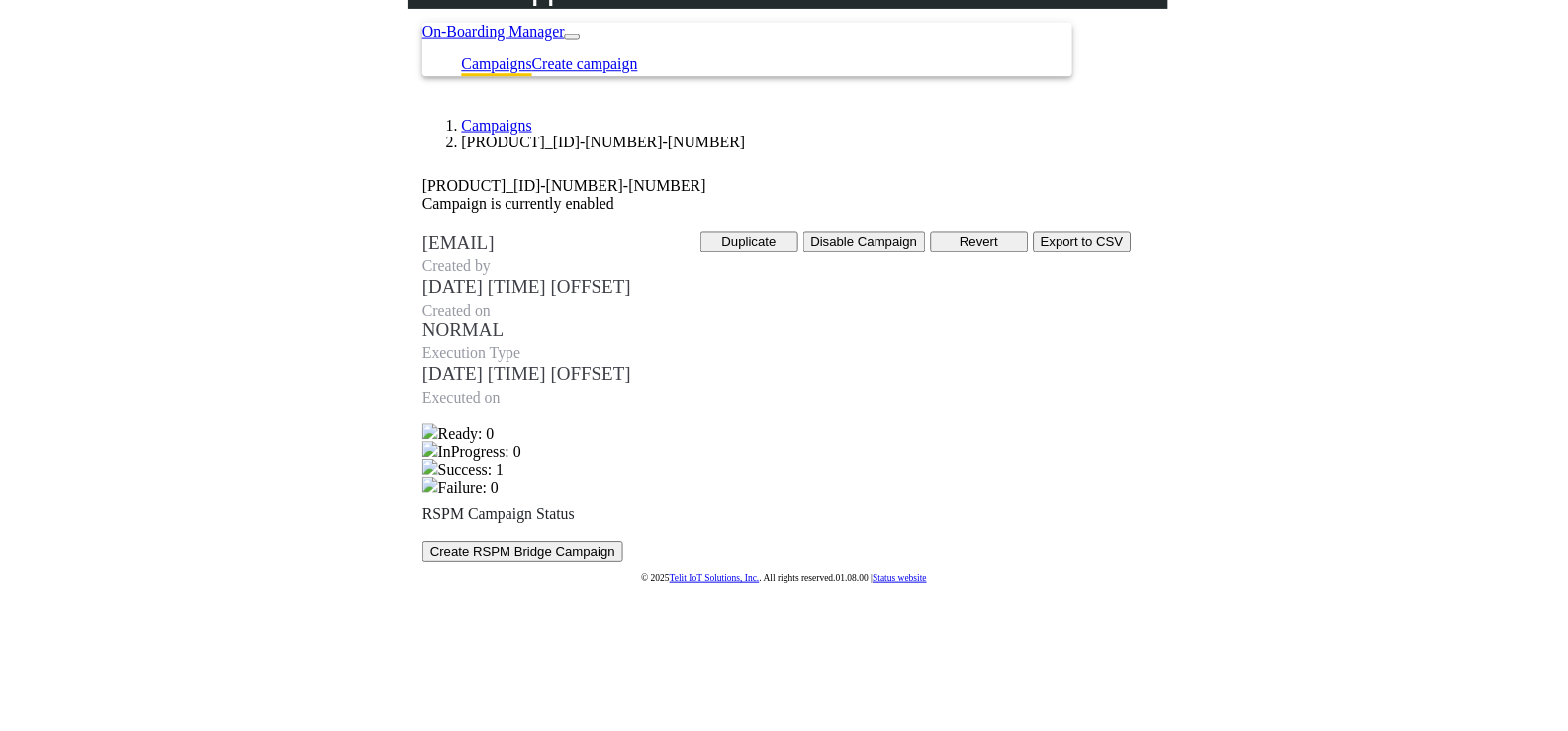 scroll, scrollTop: 0, scrollLeft: 0, axis: both 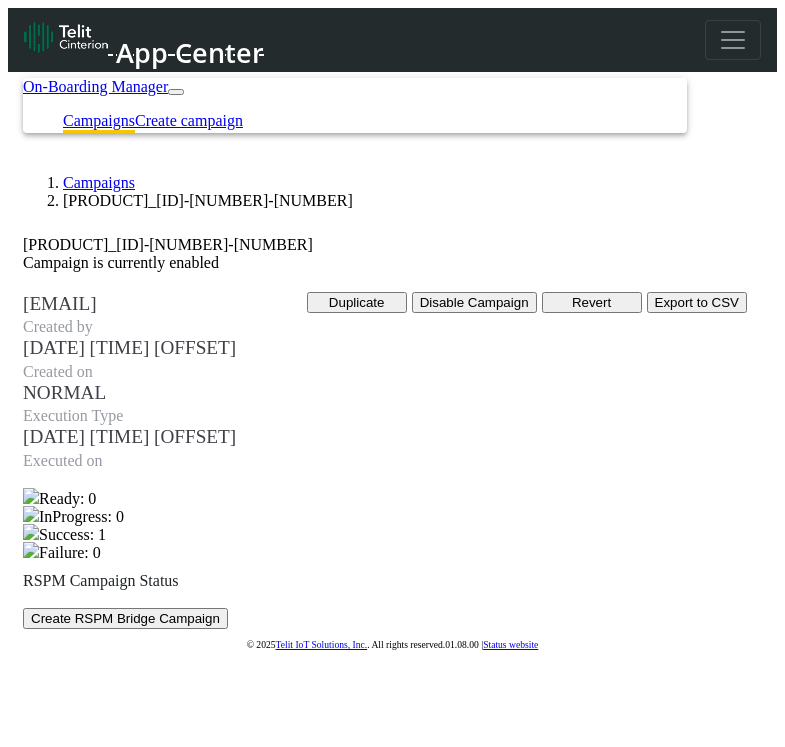 click on "Campaigns" 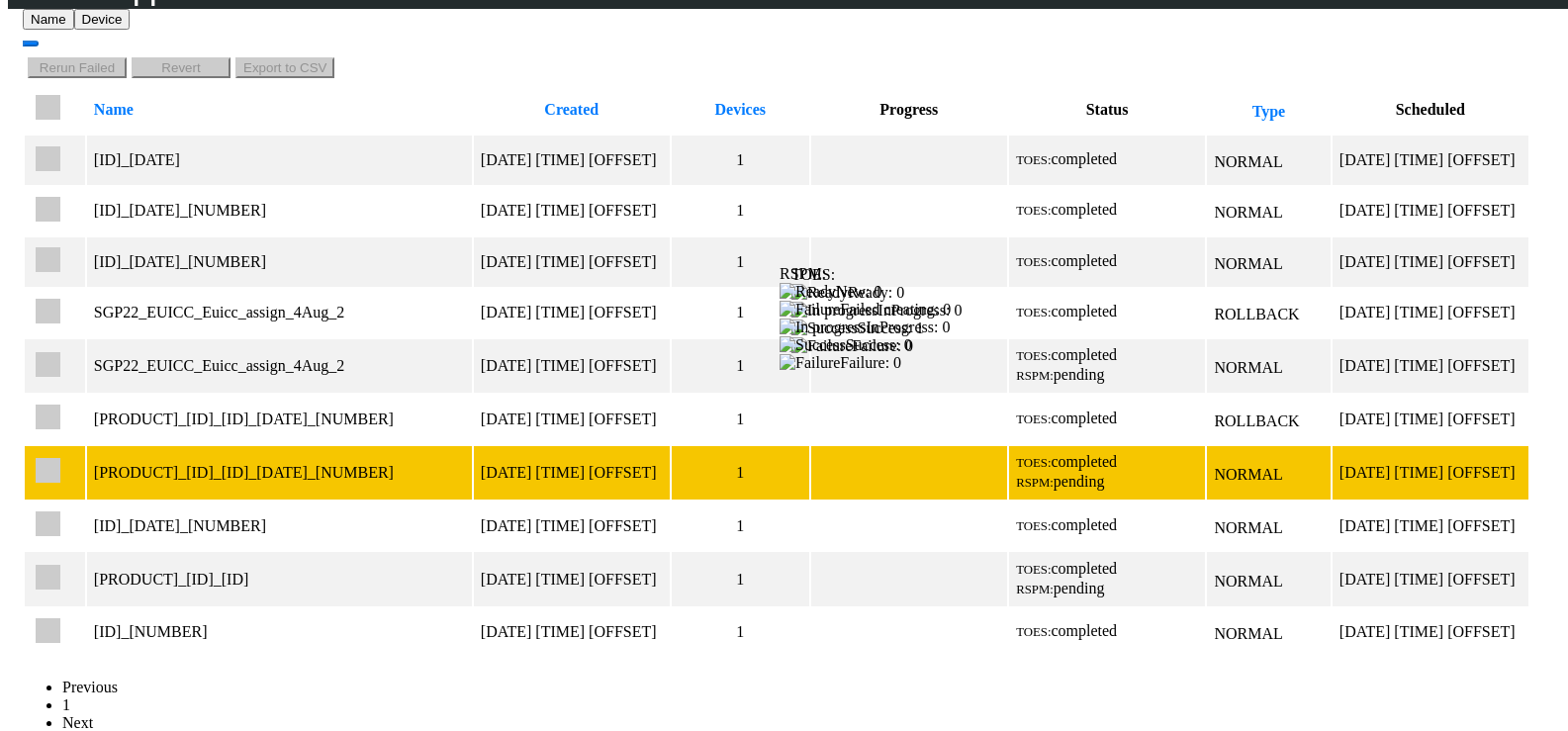 scroll, scrollTop: 198, scrollLeft: 0, axis: vertical 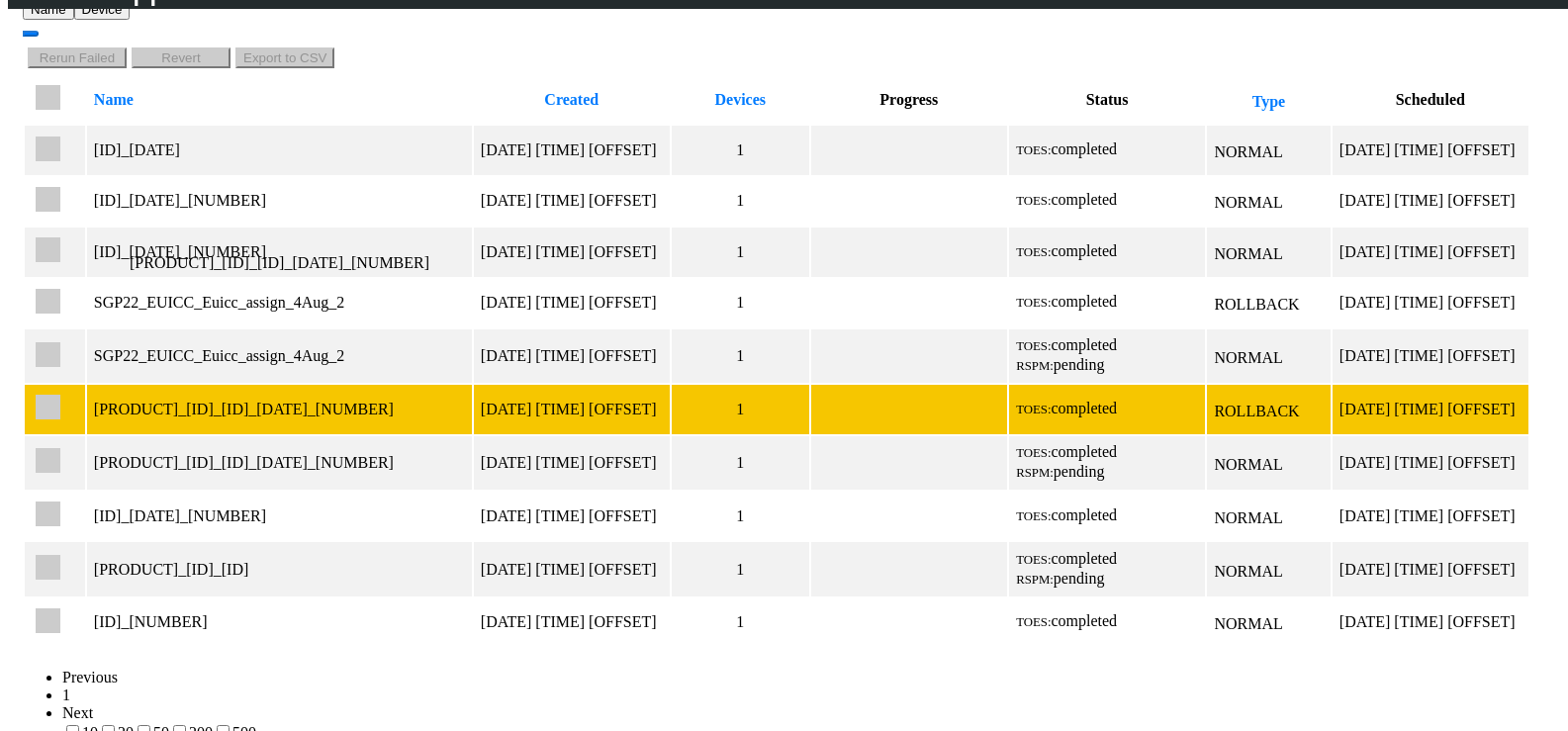 click on "[PRODUCT]_[ID]_[ID]_[DATE]_[NUMBER]" at bounding box center (279, 410) 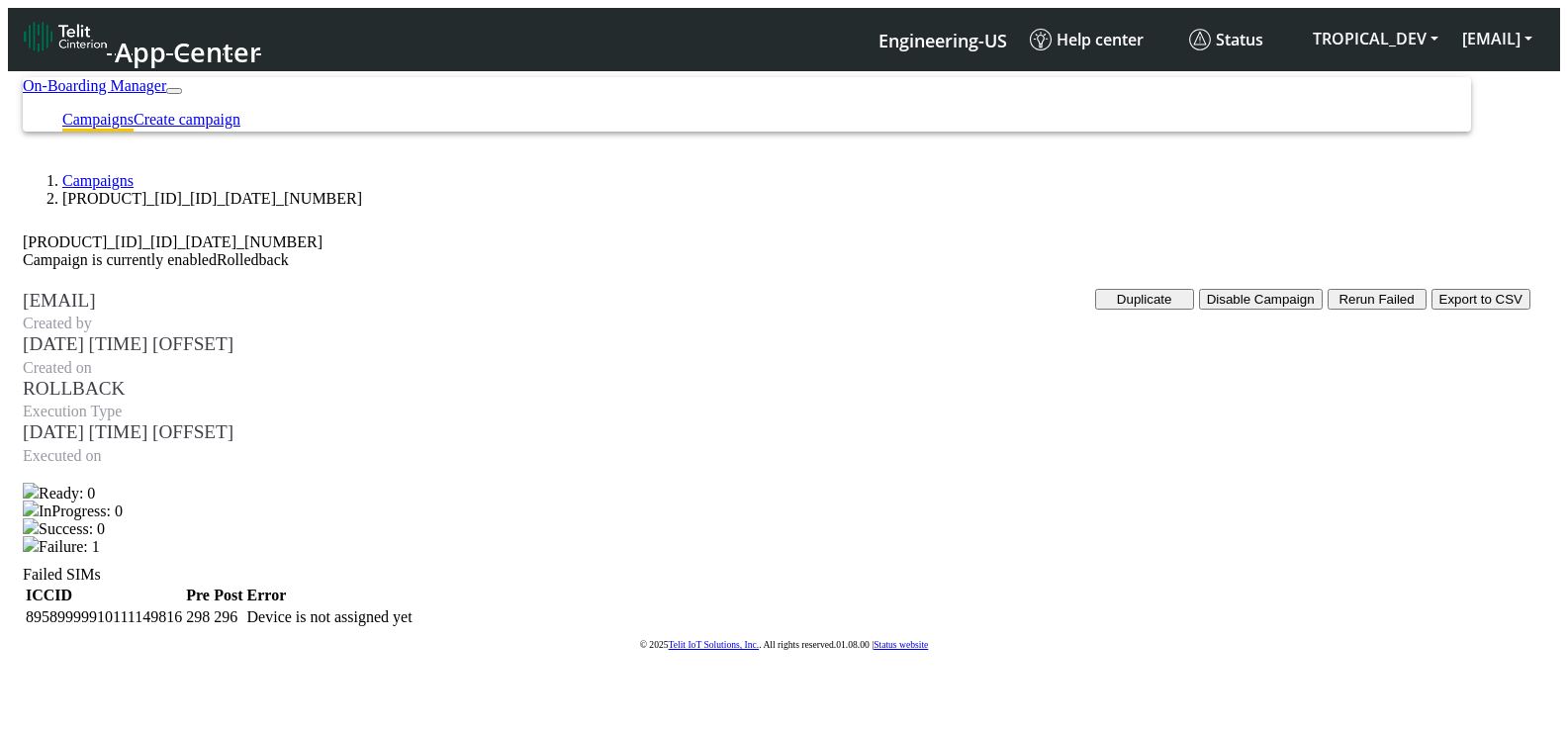 scroll, scrollTop: 34, scrollLeft: 0, axis: vertical 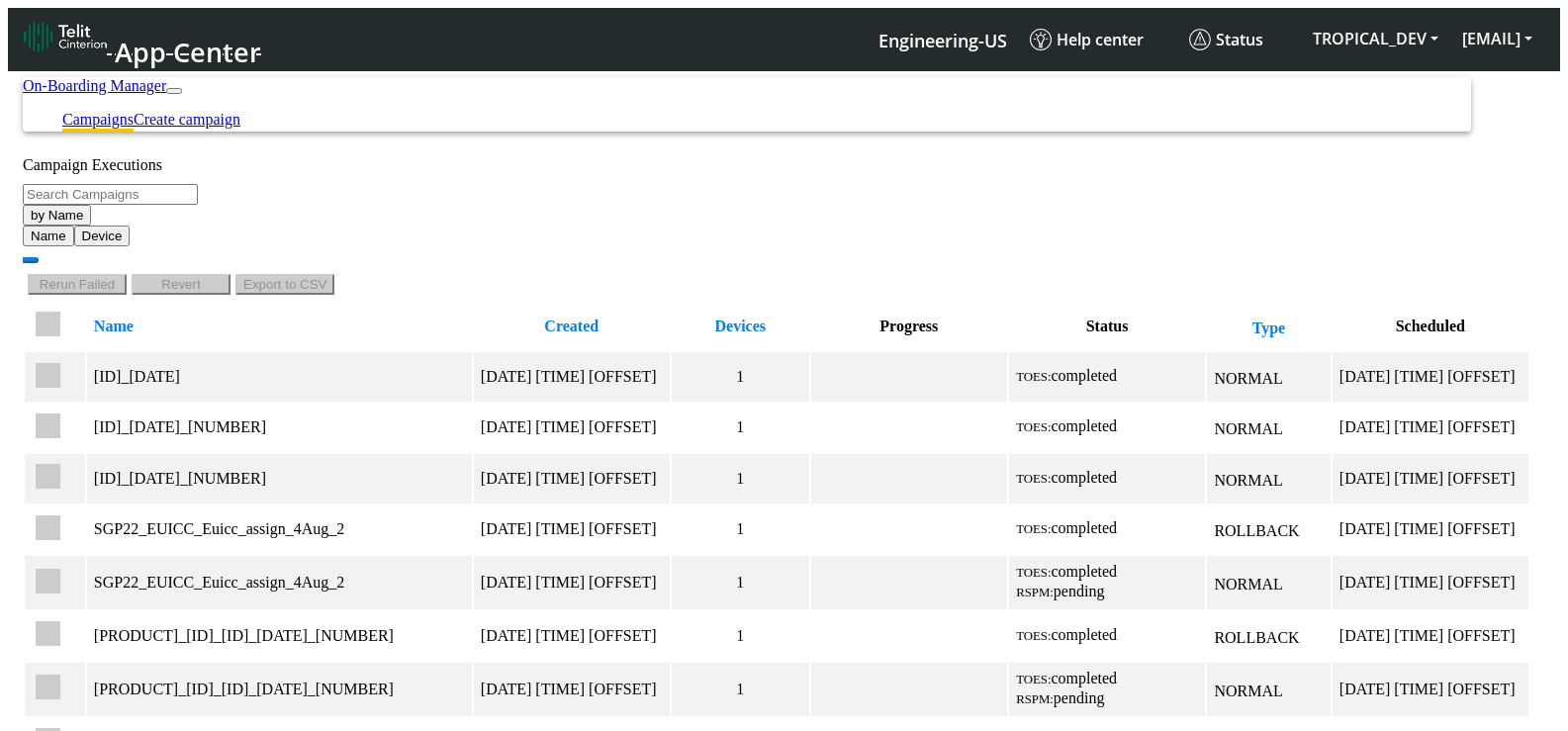 click 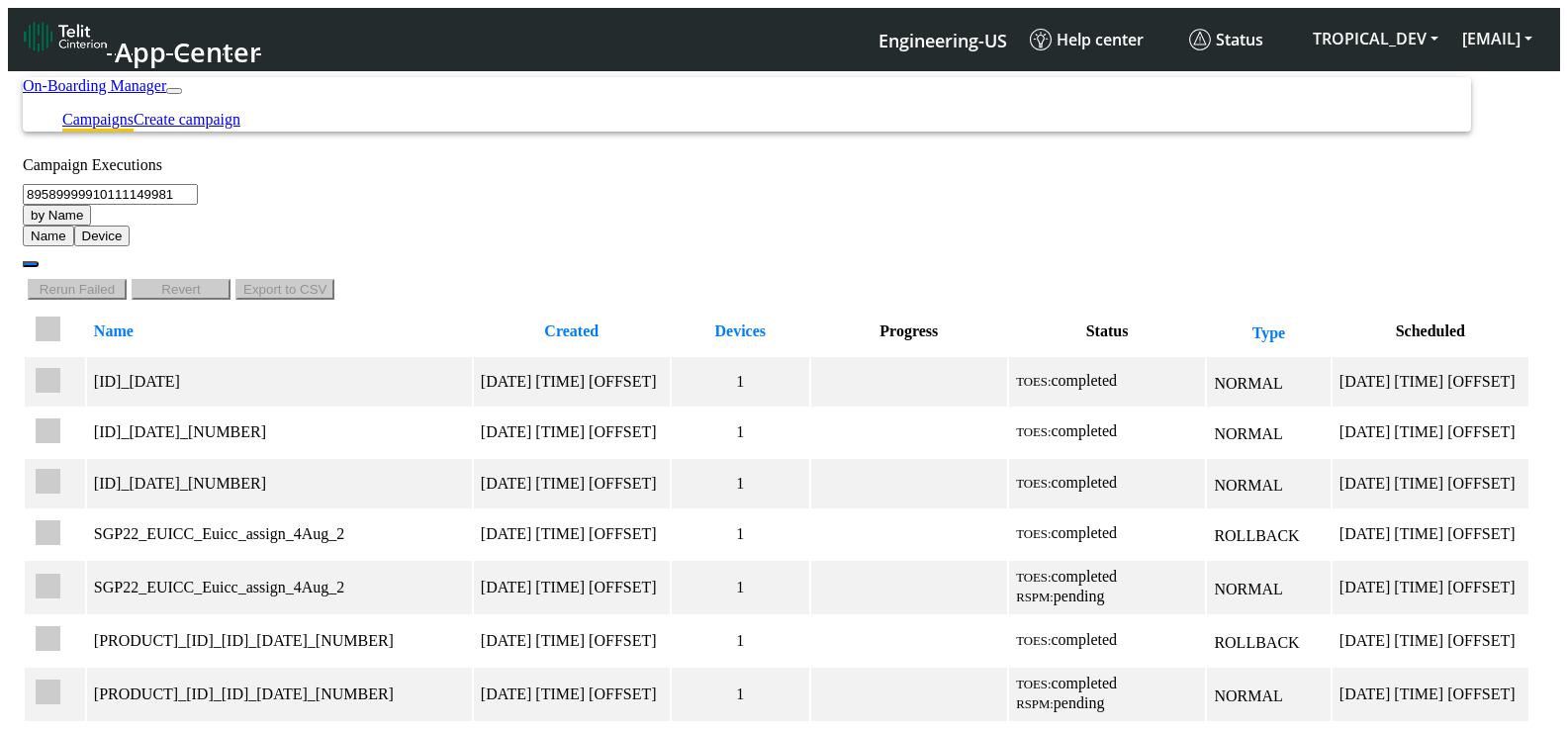 type on "89589999910111149981" 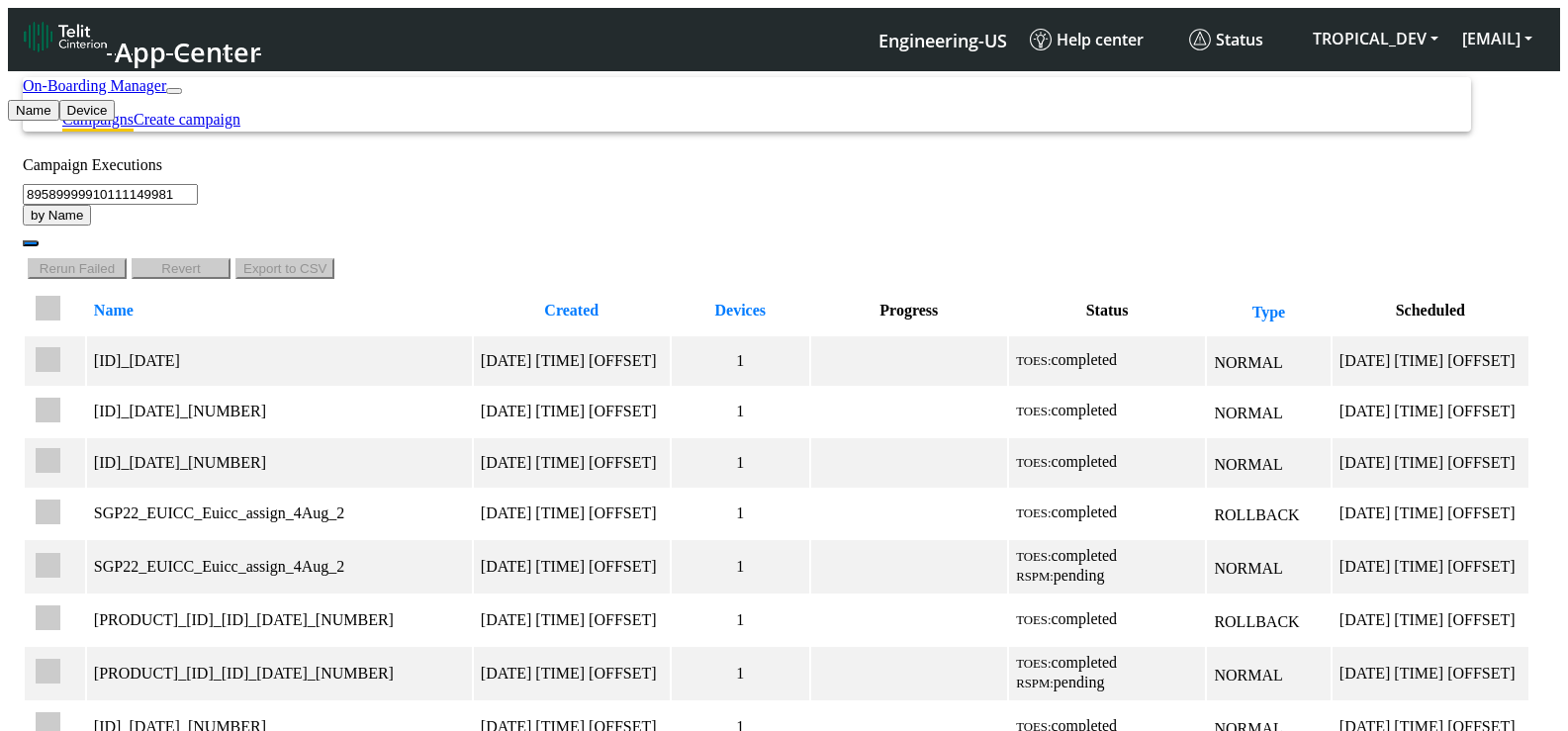 click on "Device" 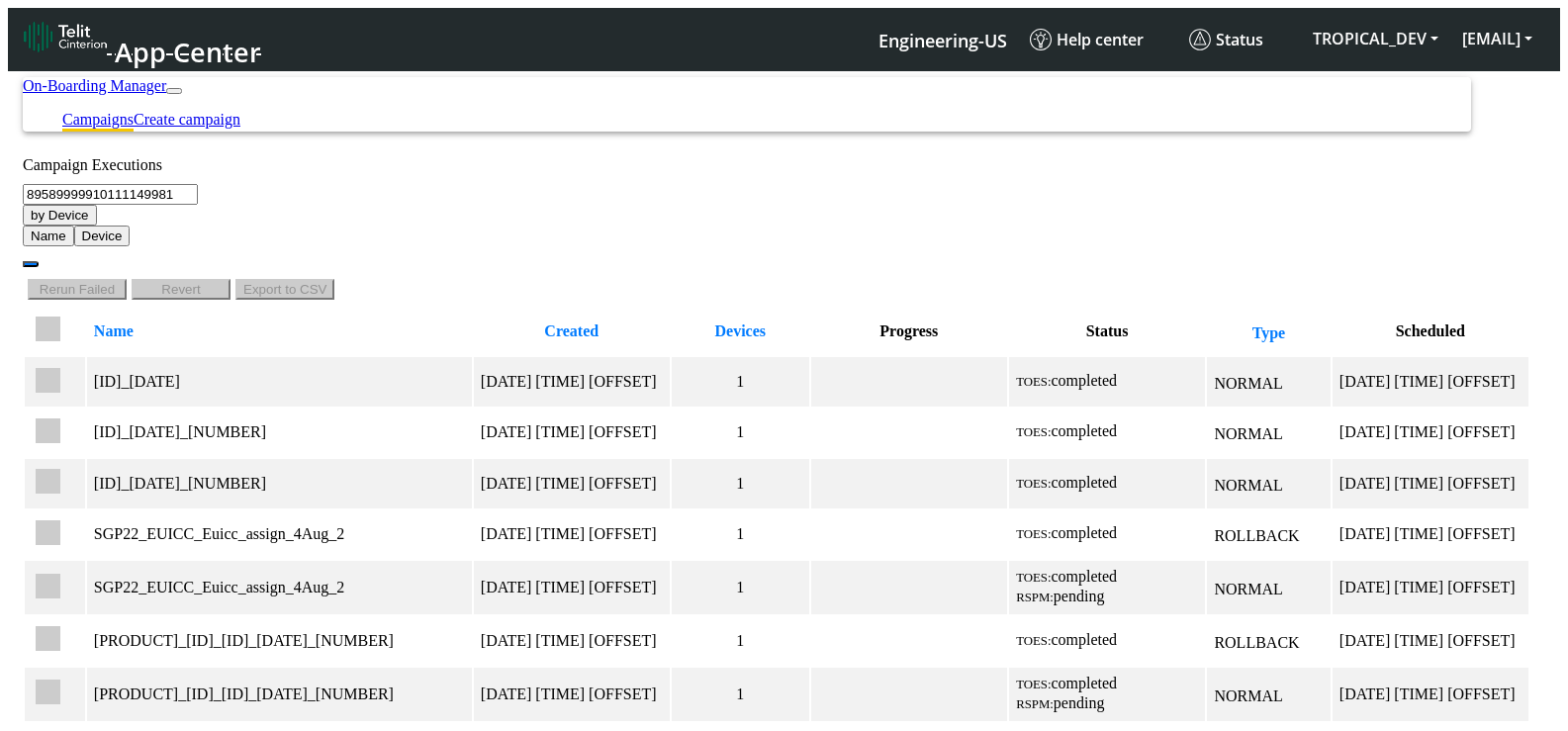 click at bounding box center [31, 264] 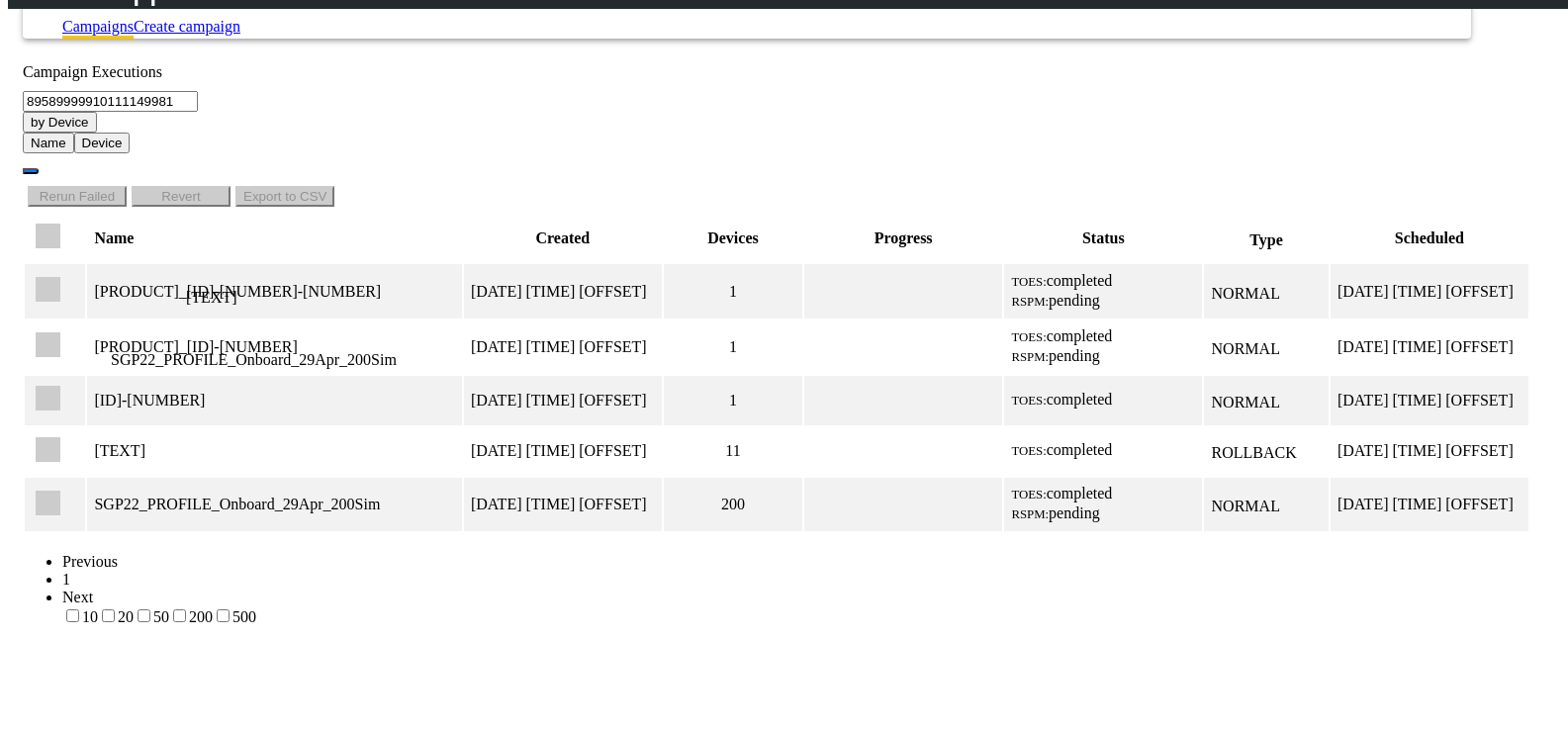 scroll, scrollTop: 99, scrollLeft: 0, axis: vertical 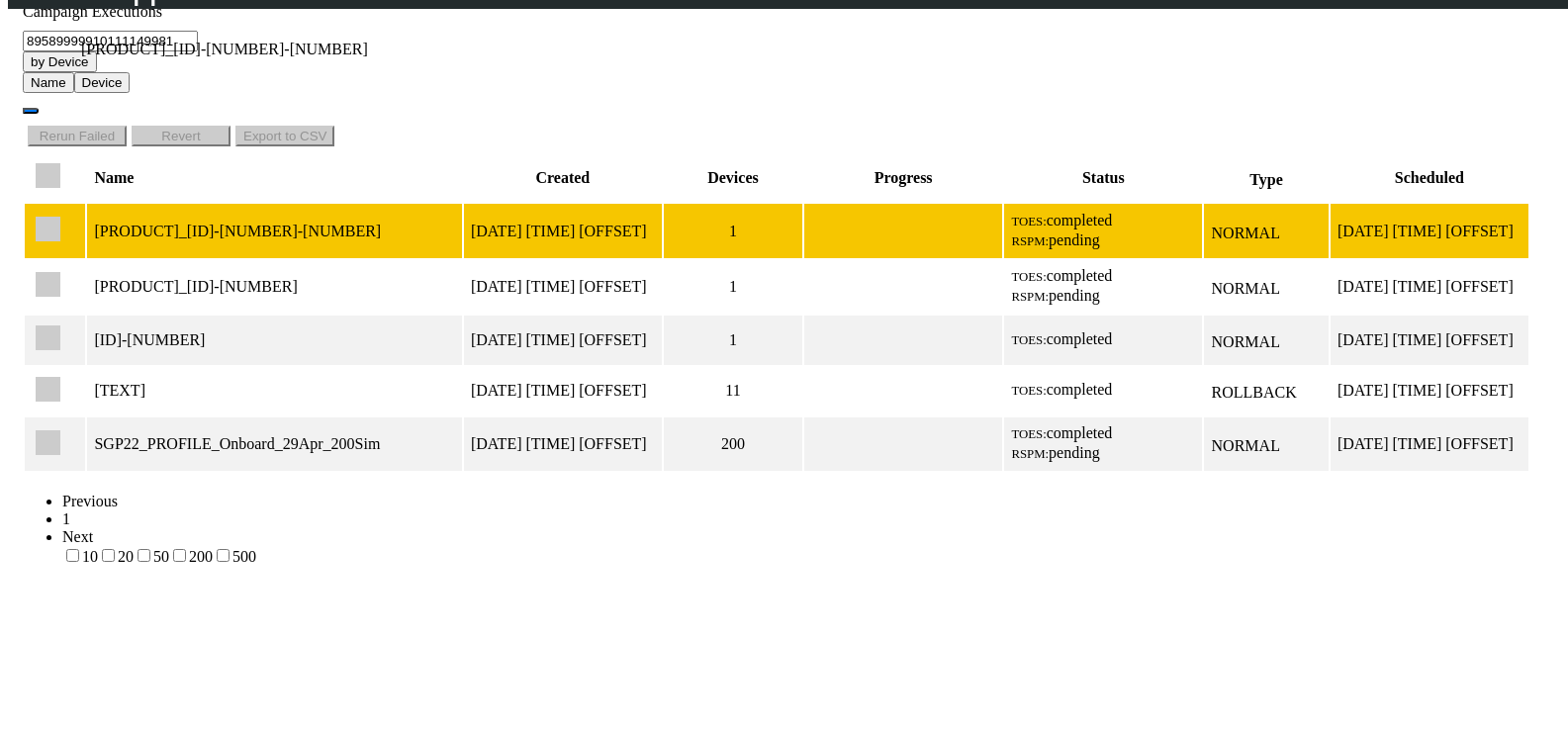 click on "[PRODUCT]_[ID]-[NUMBER]-[NUMBER]" at bounding box center [274, 231] 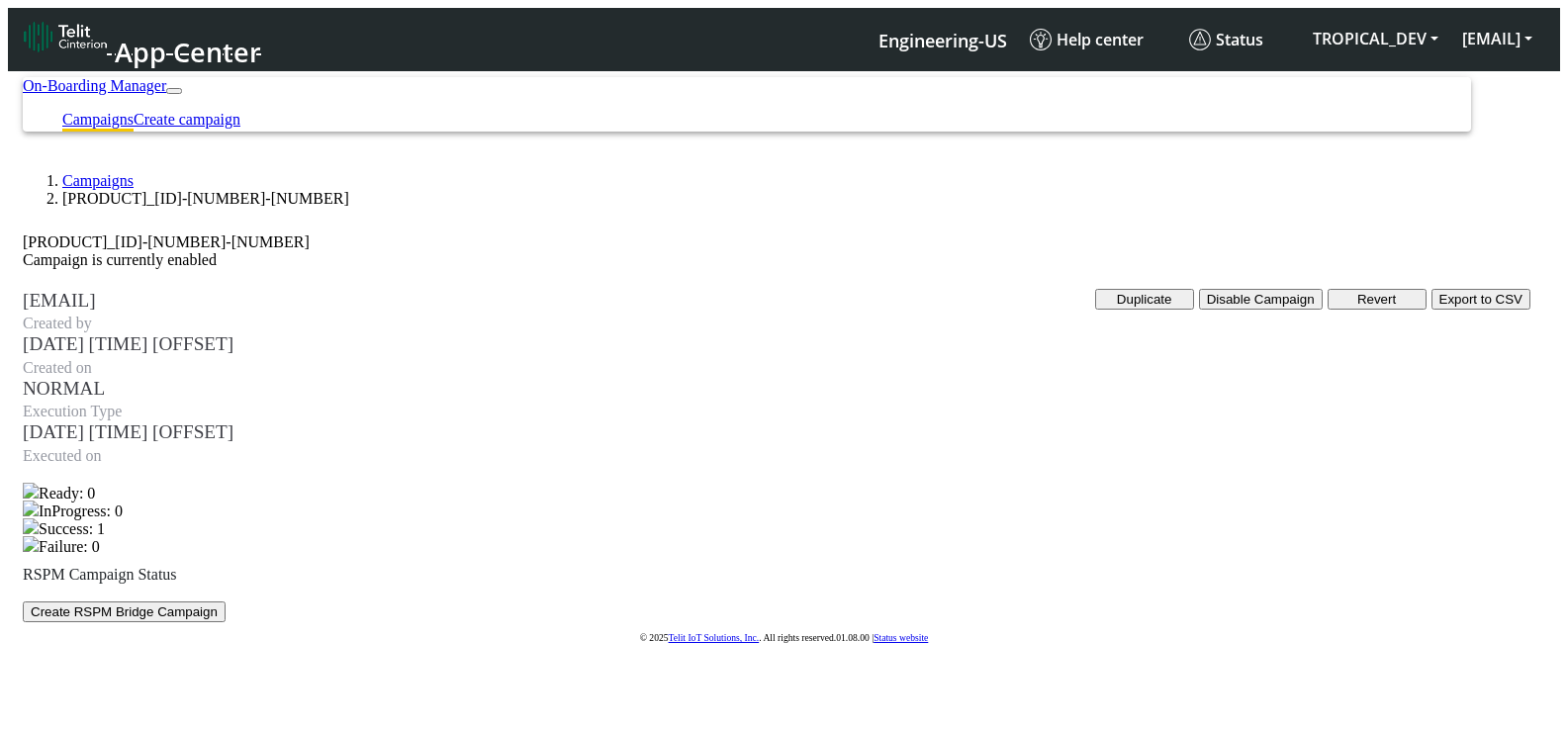 scroll, scrollTop: 7, scrollLeft: 0, axis: vertical 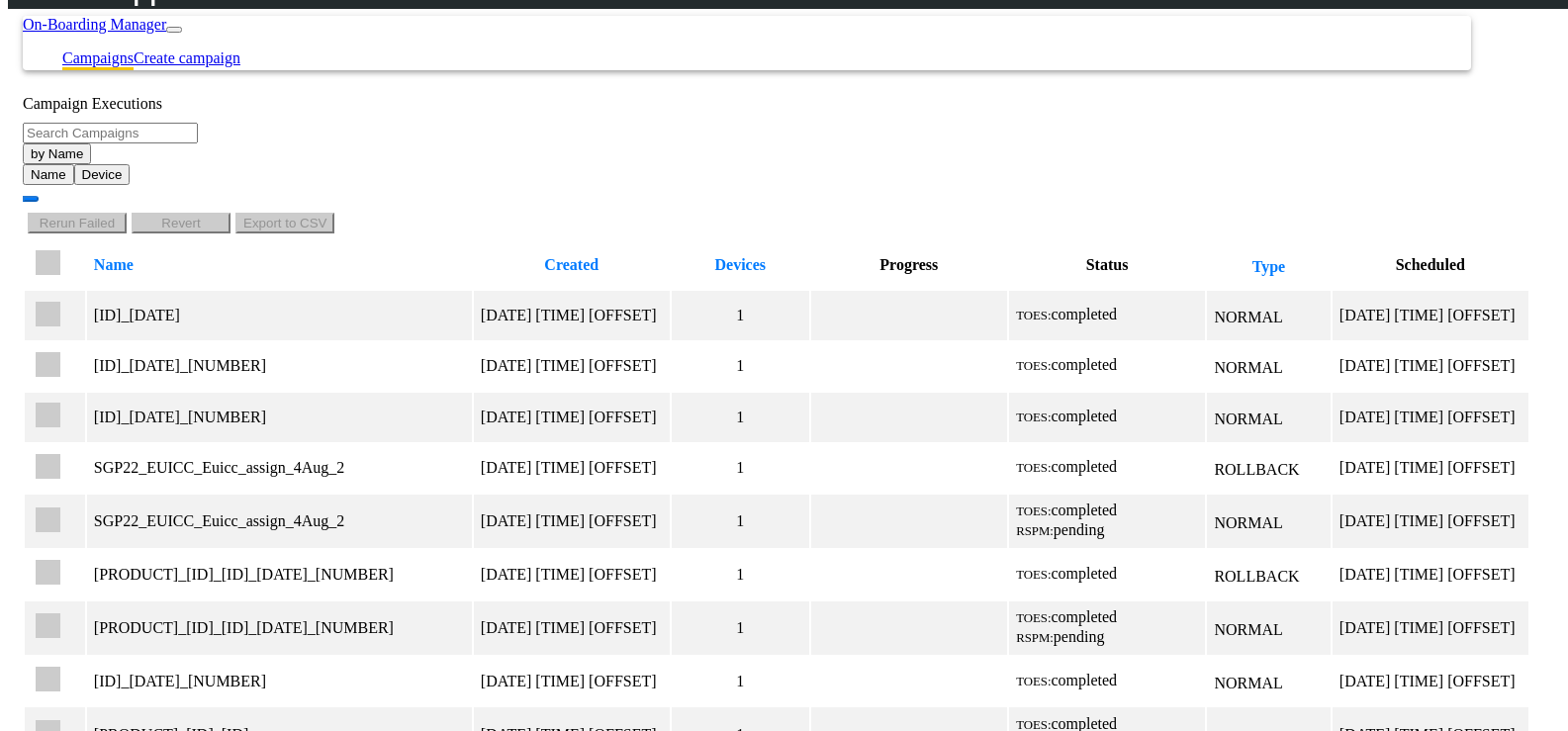 click 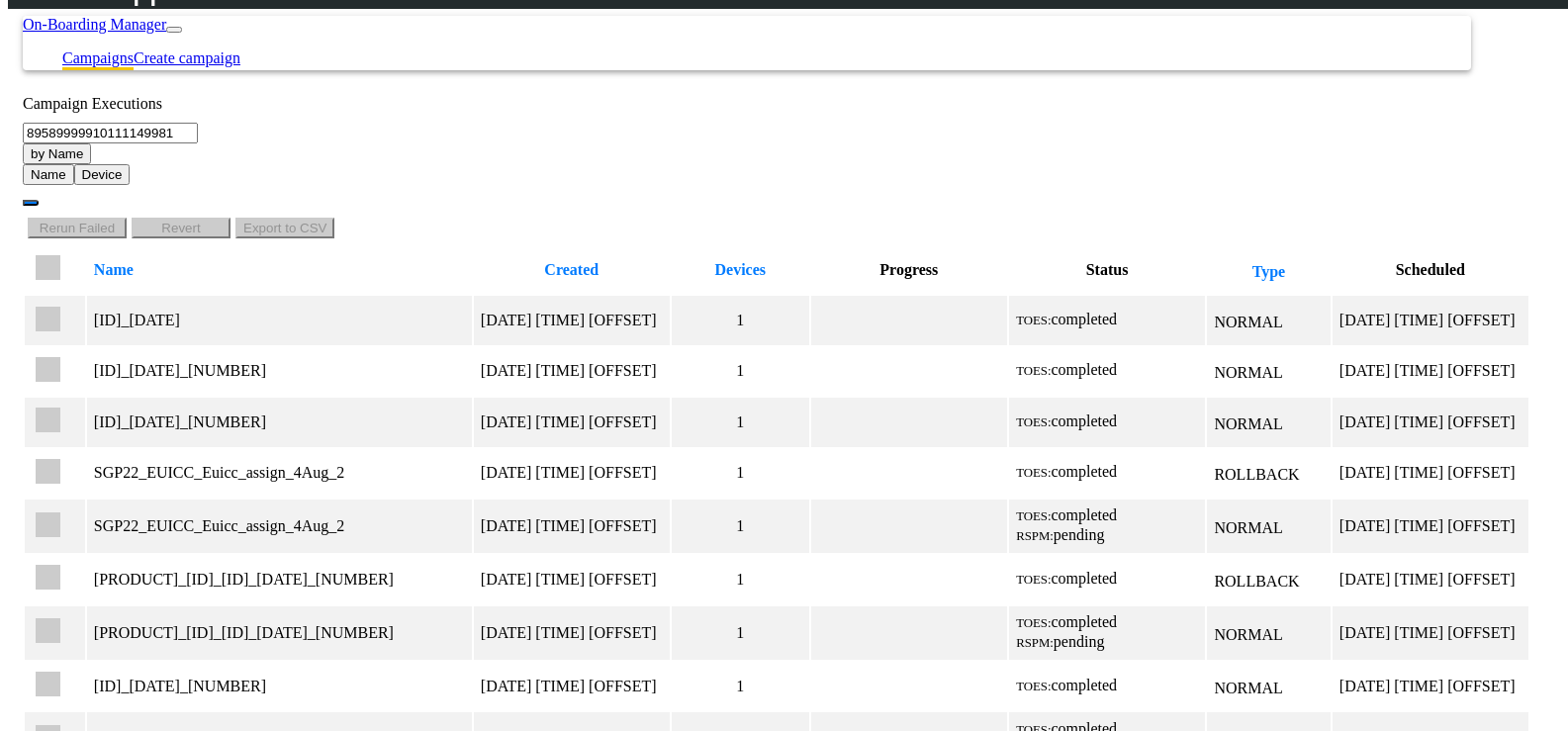 type on "89589999910111149981" 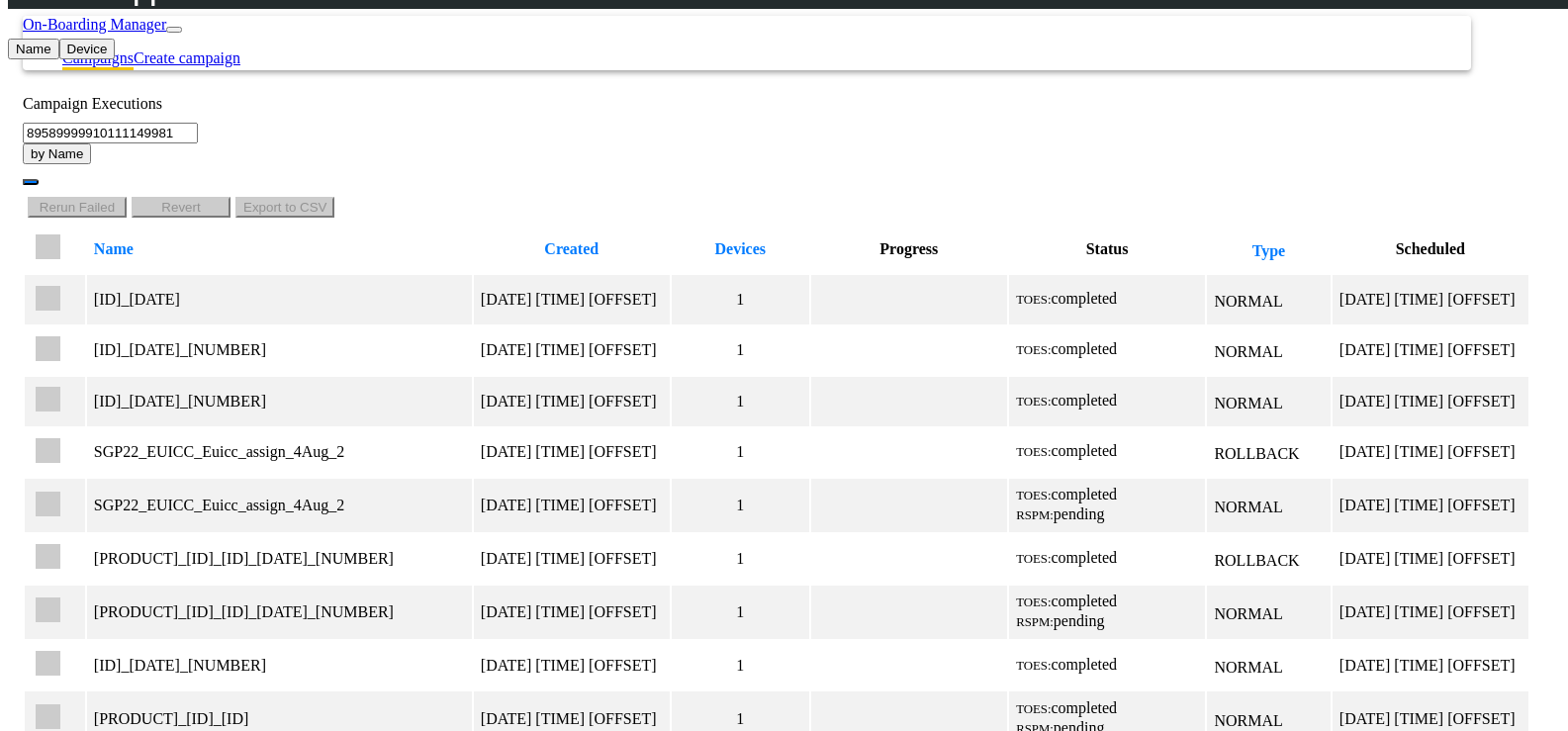 click on "Device" 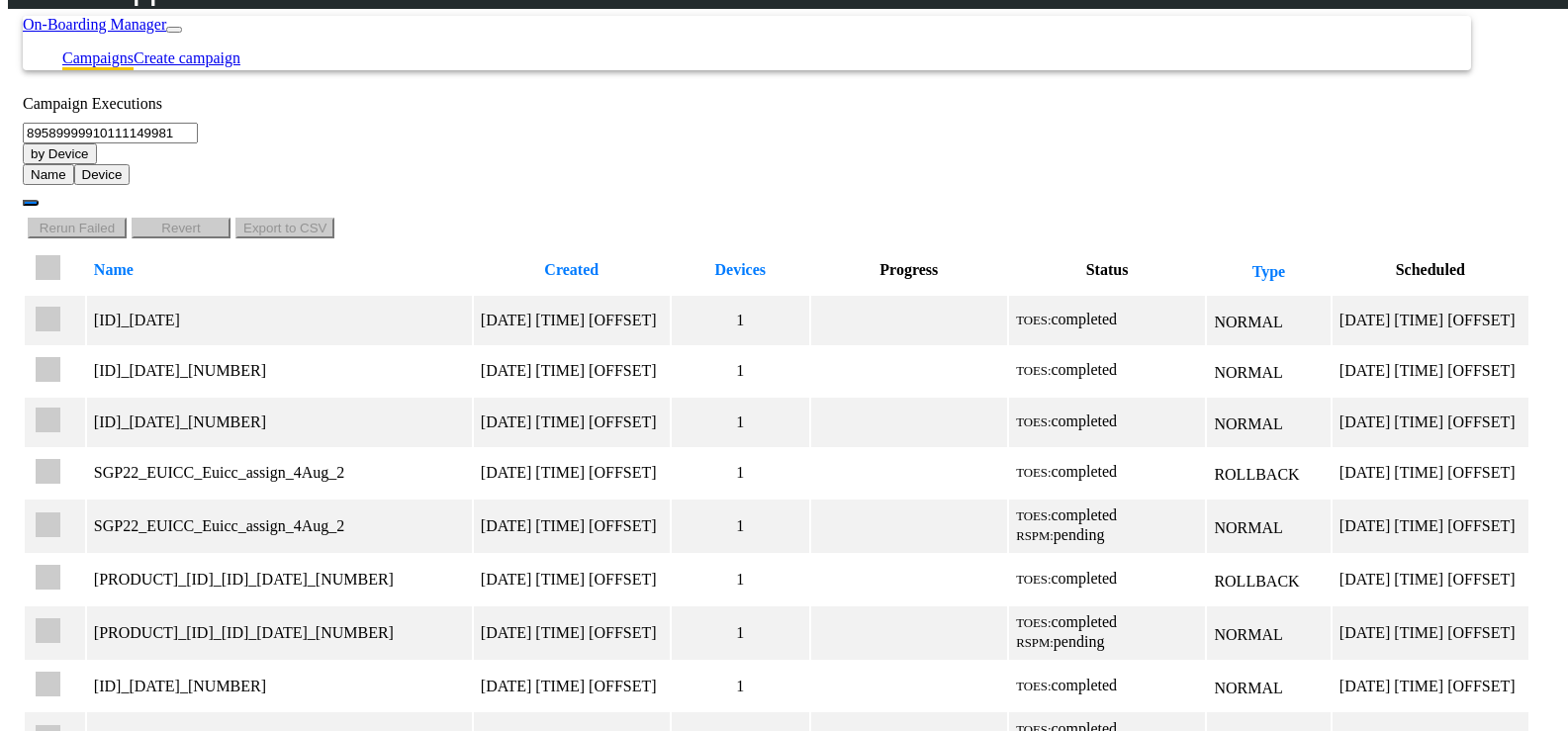 click at bounding box center [31, 203] 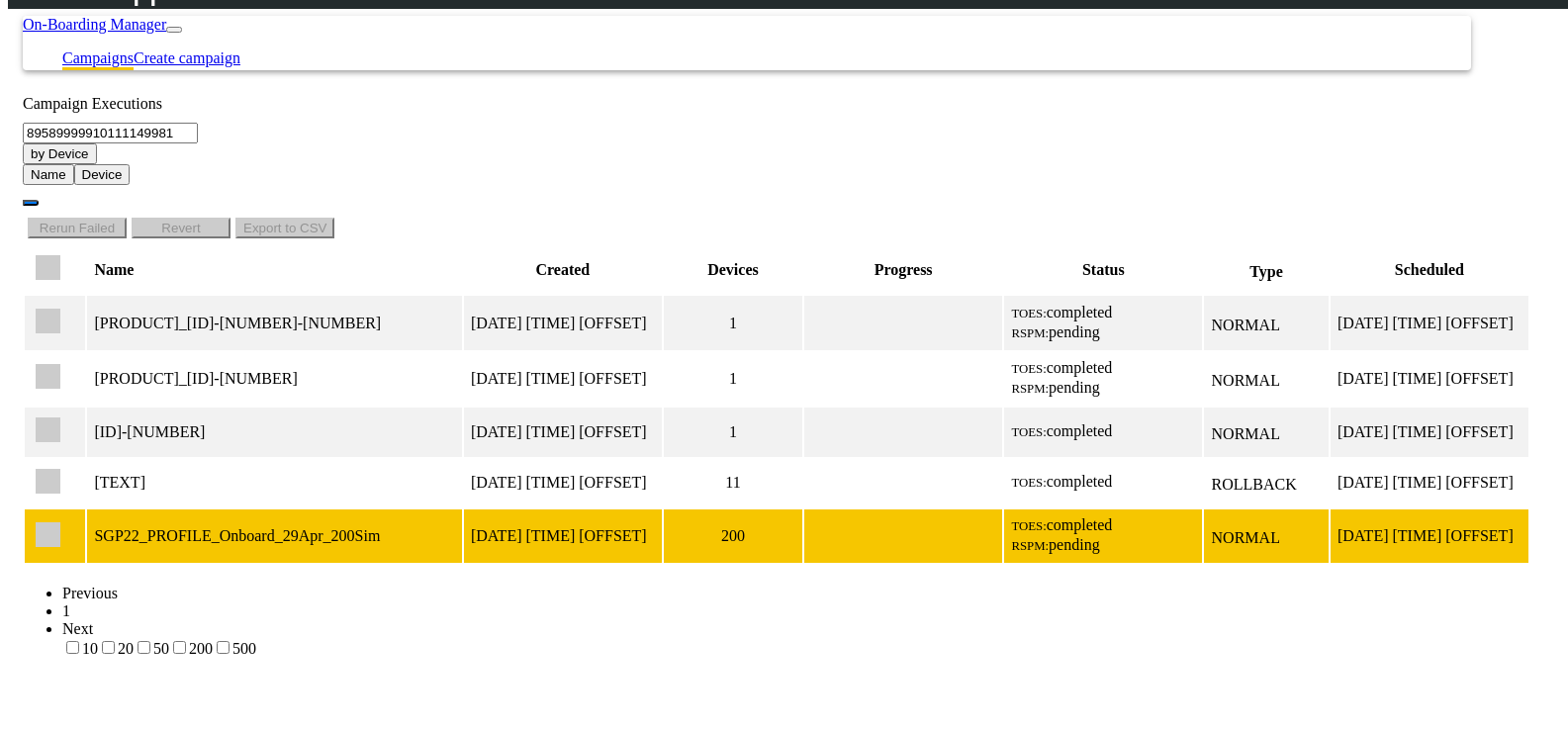 type 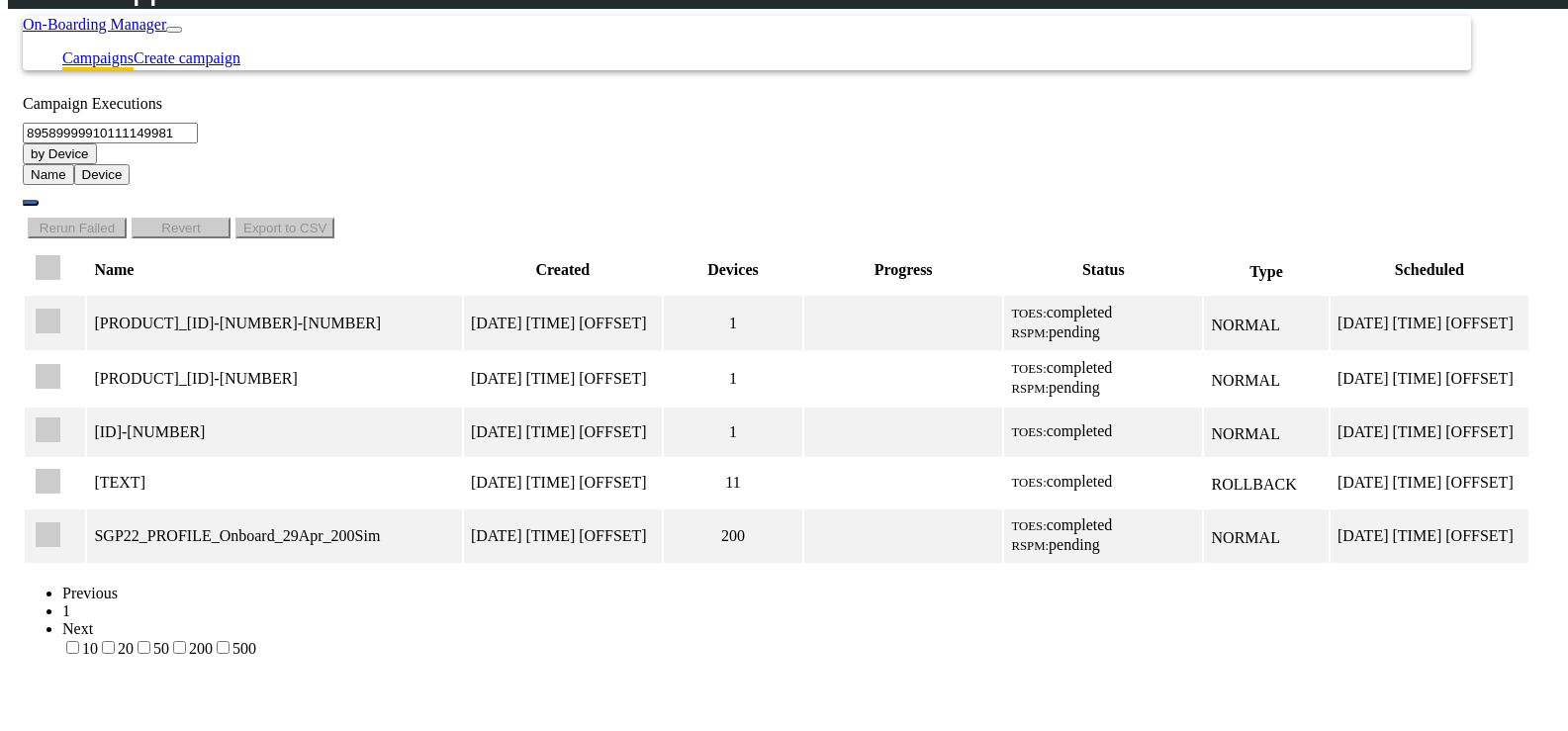 drag, startPoint x: 283, startPoint y: 150, endPoint x: -154, endPoint y: 154, distance: 437.0183 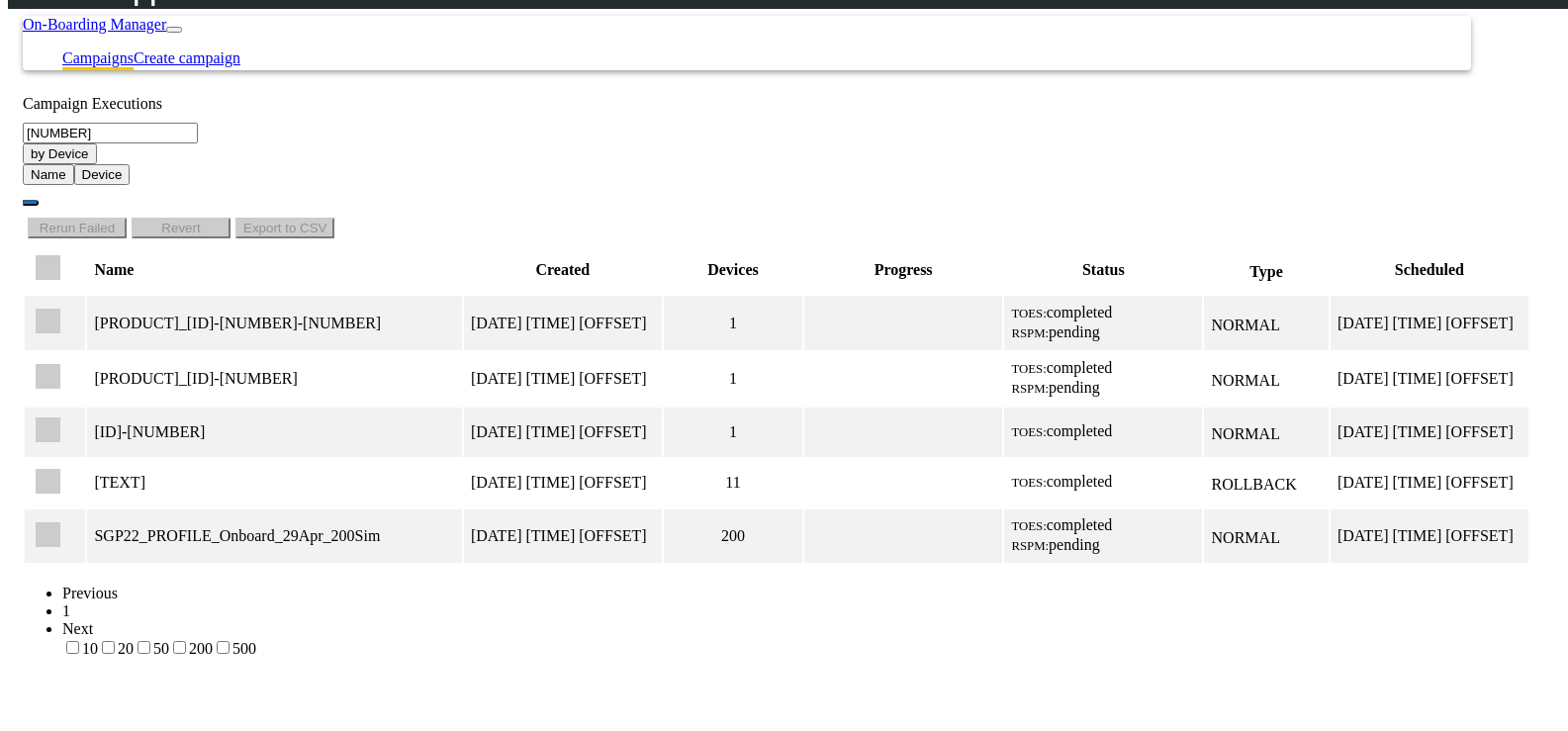 type on "[NUMBER]" 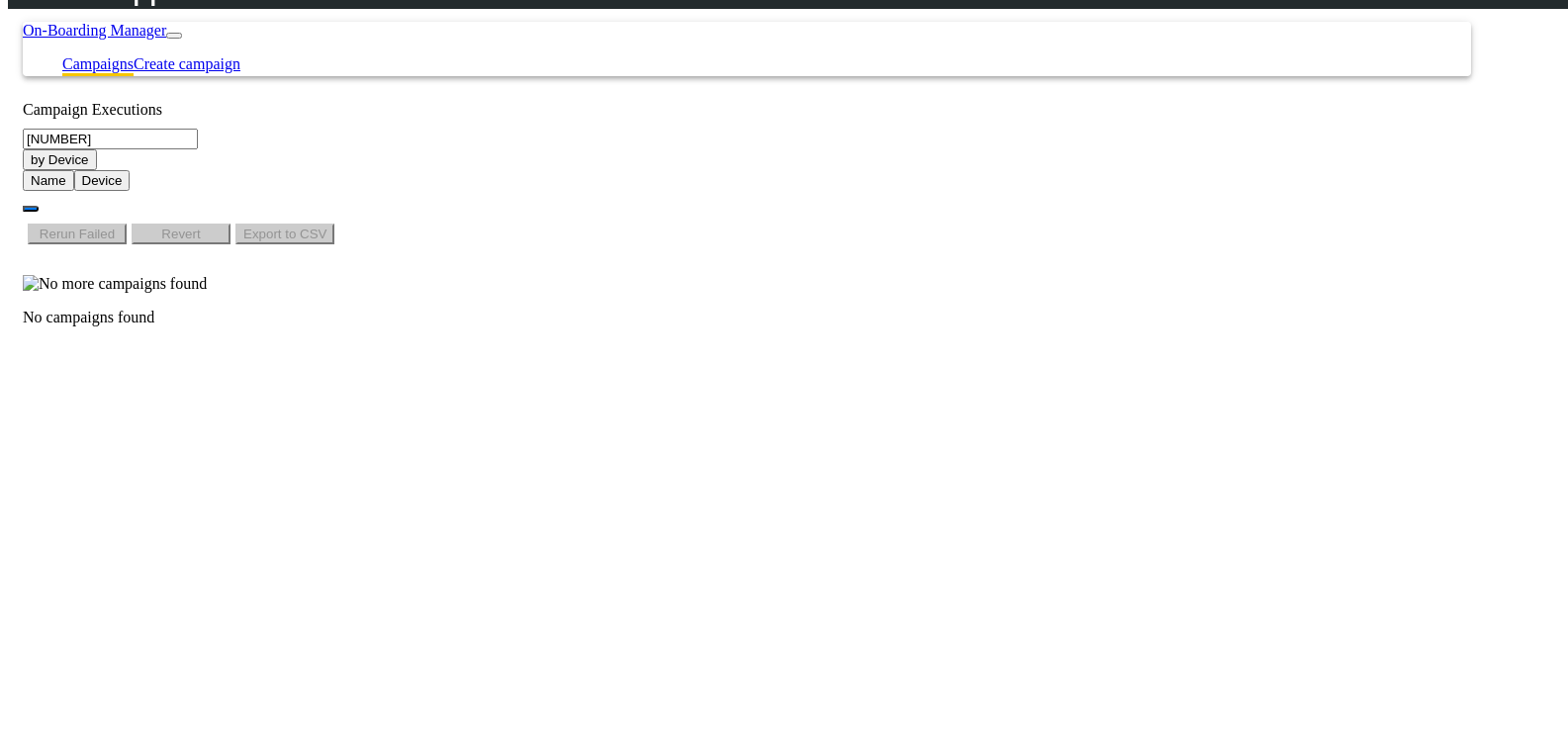 scroll, scrollTop: 0, scrollLeft: 0, axis: both 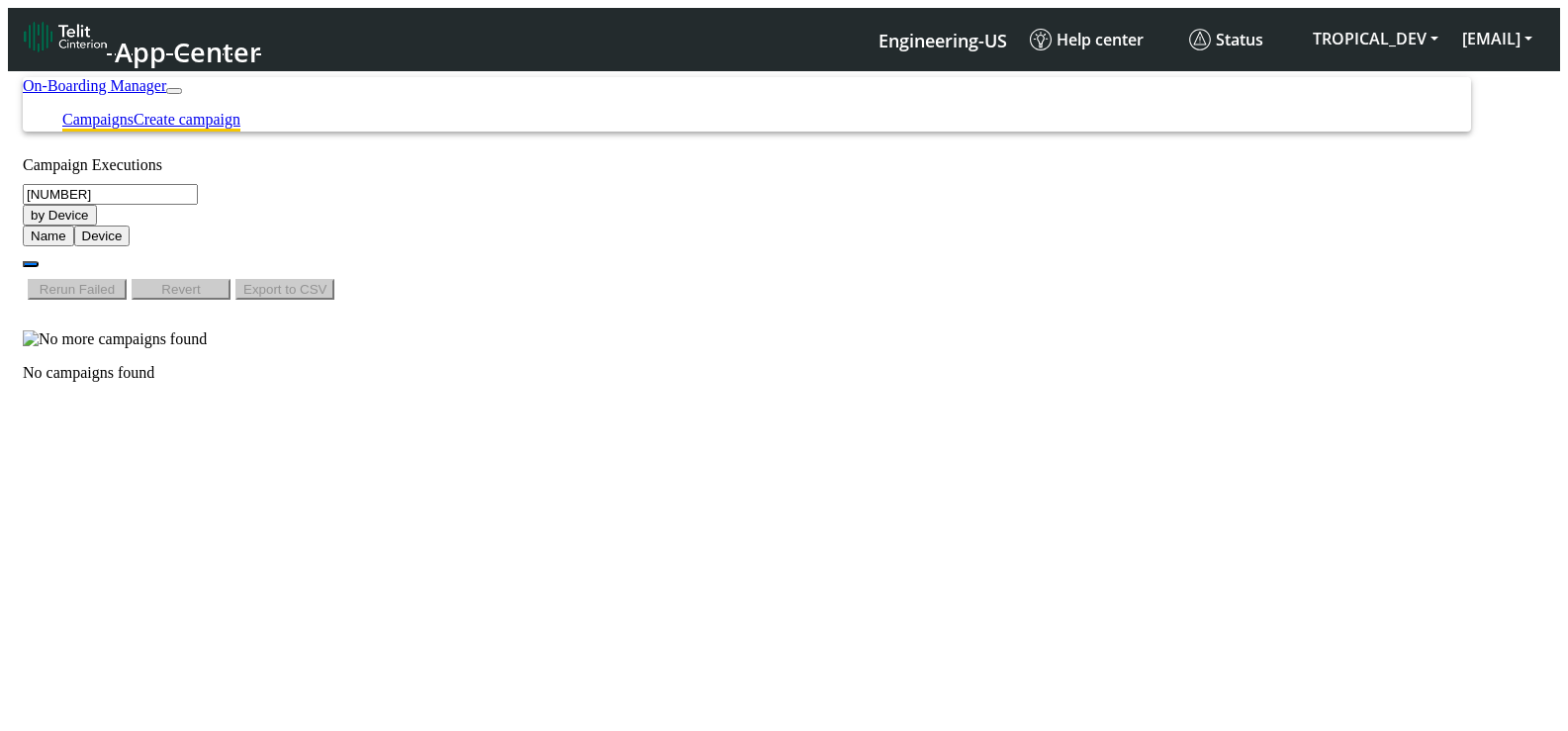 click on "Create campaign" 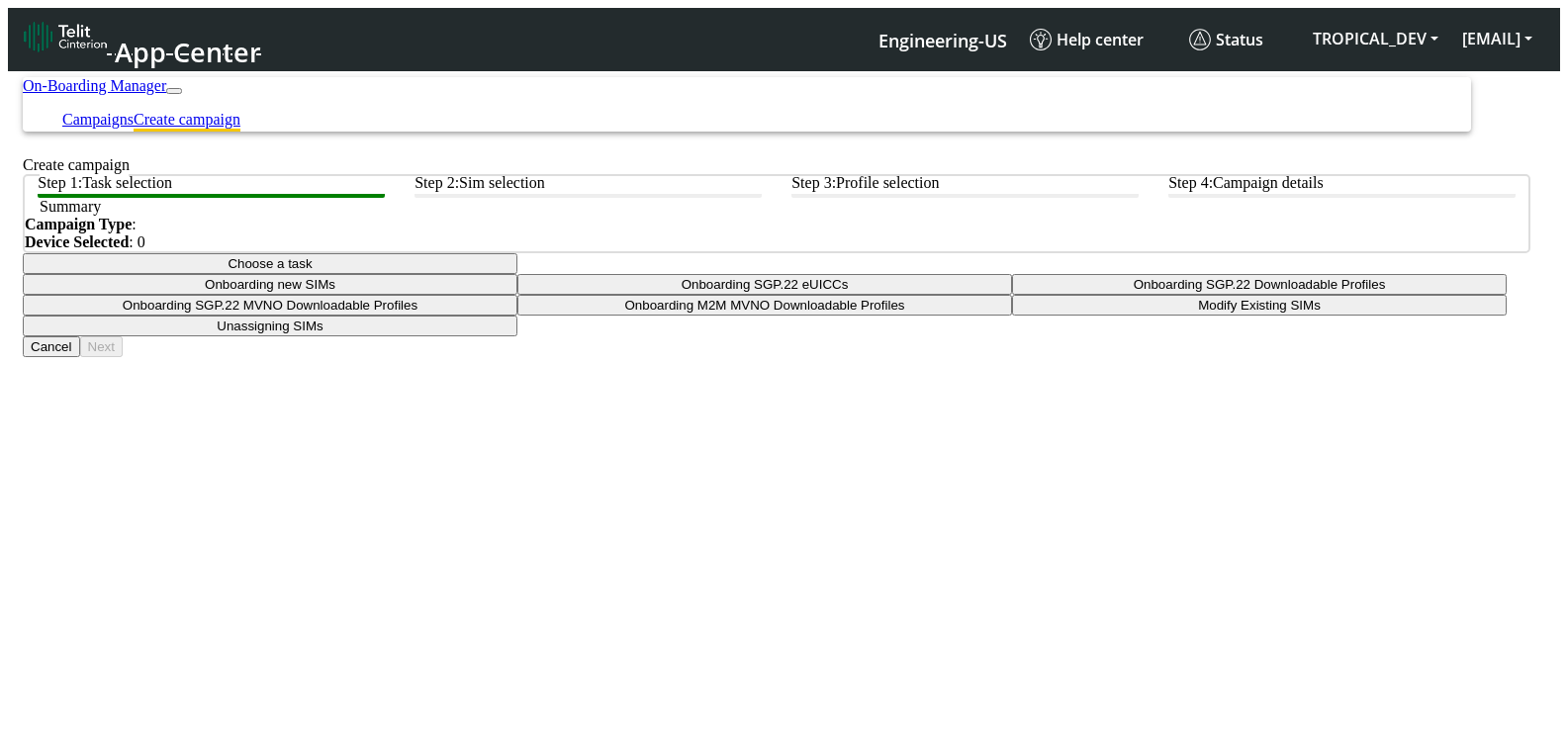 click on "Choose a task" at bounding box center (270, 263) 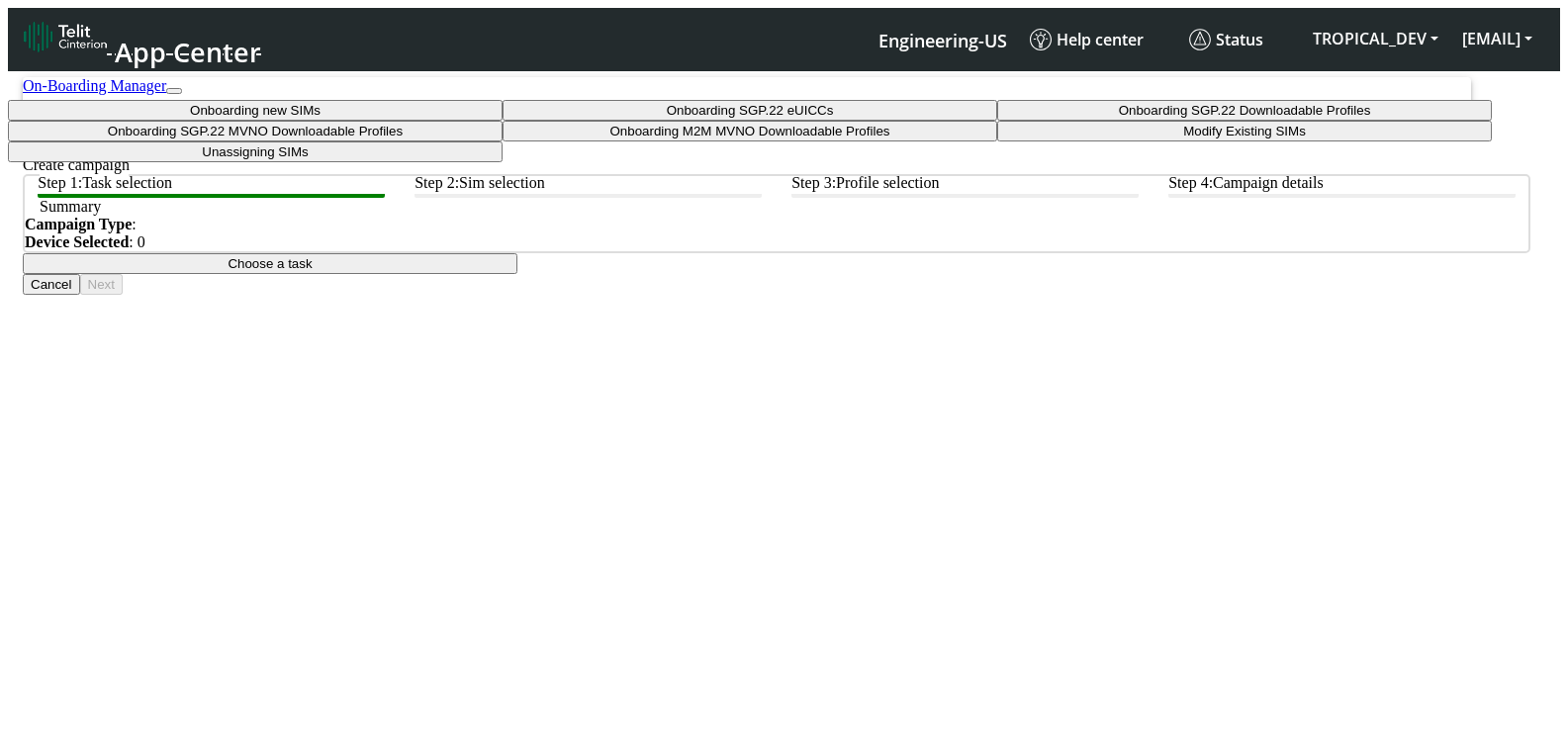 click on "Onboarding SGP.22 eUICCs" at bounding box center (750, 110) 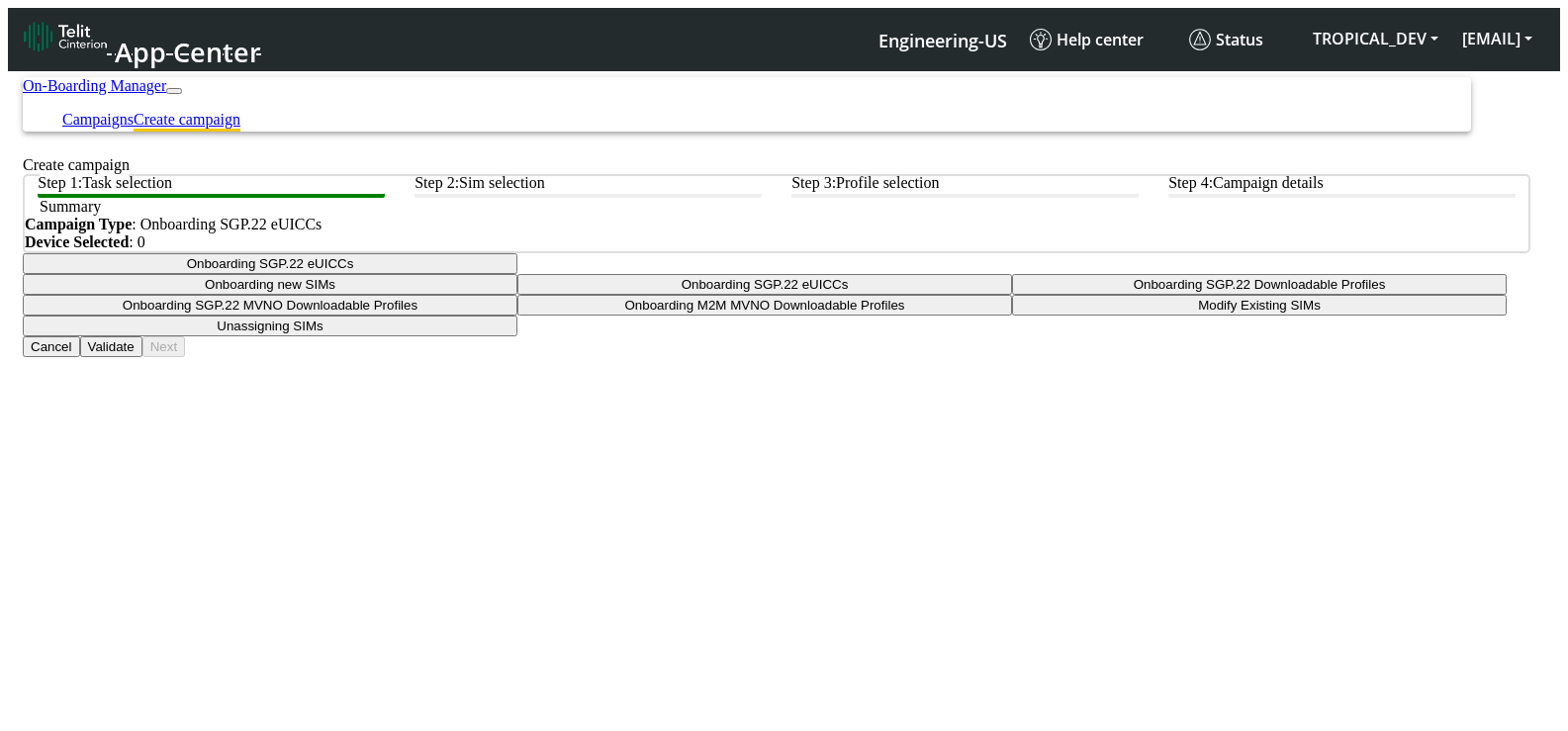click on "Onboarding SGP.22 eUICCs" at bounding box center [270, 263] 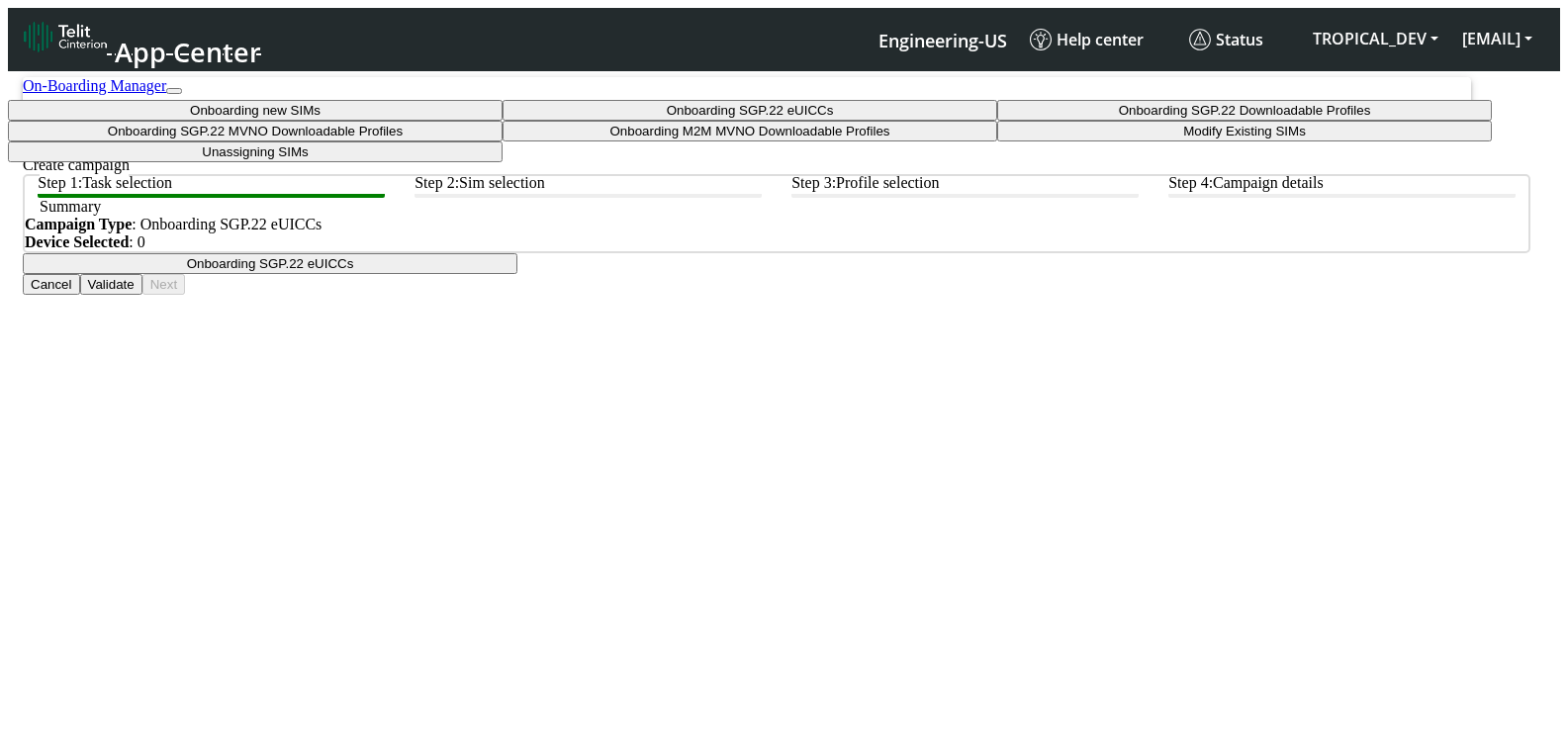 click on "Summary Campaign Type : Onboarding SGP.22 eUICCs Device Selected : [NUMBER]" 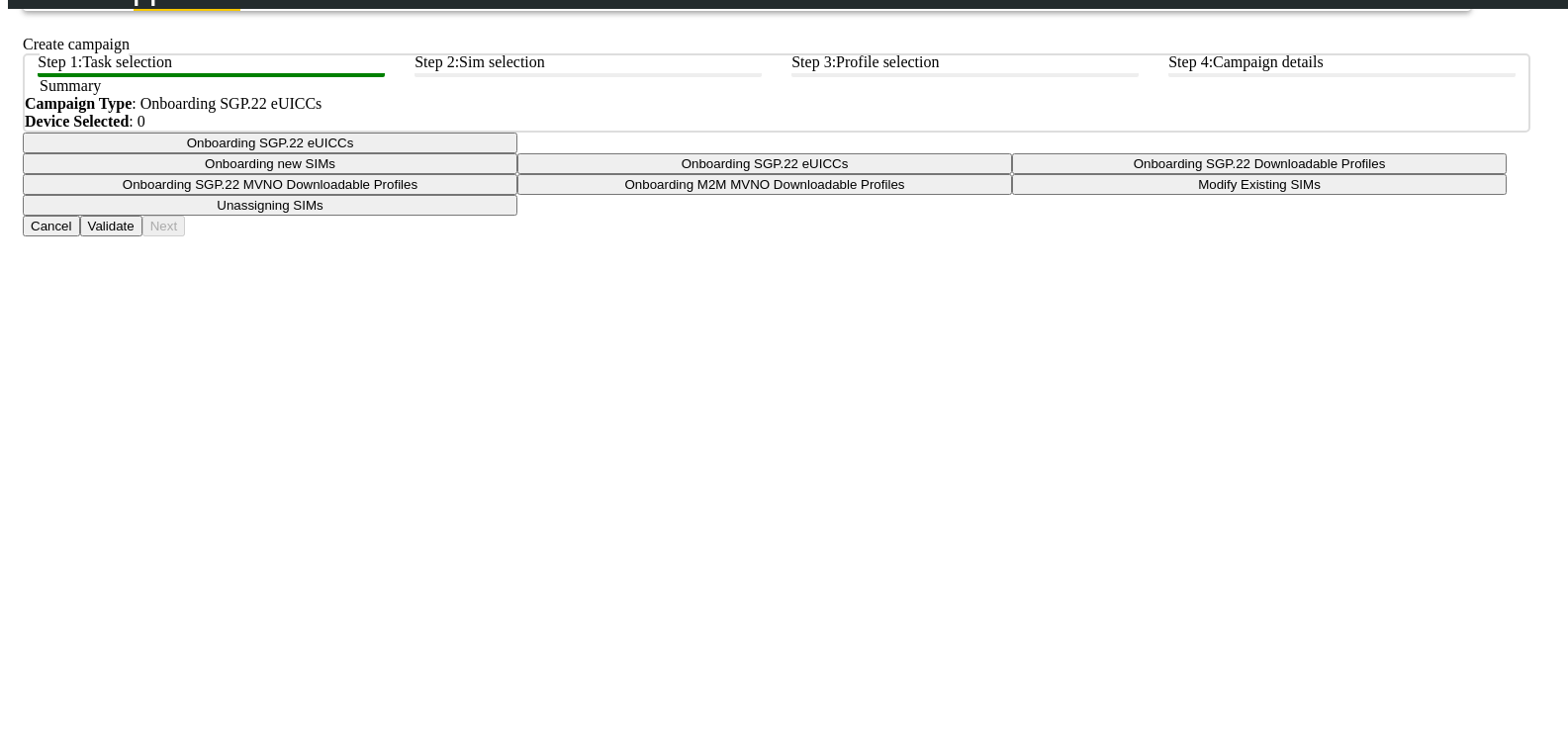 scroll, scrollTop: 137, scrollLeft: 0, axis: vertical 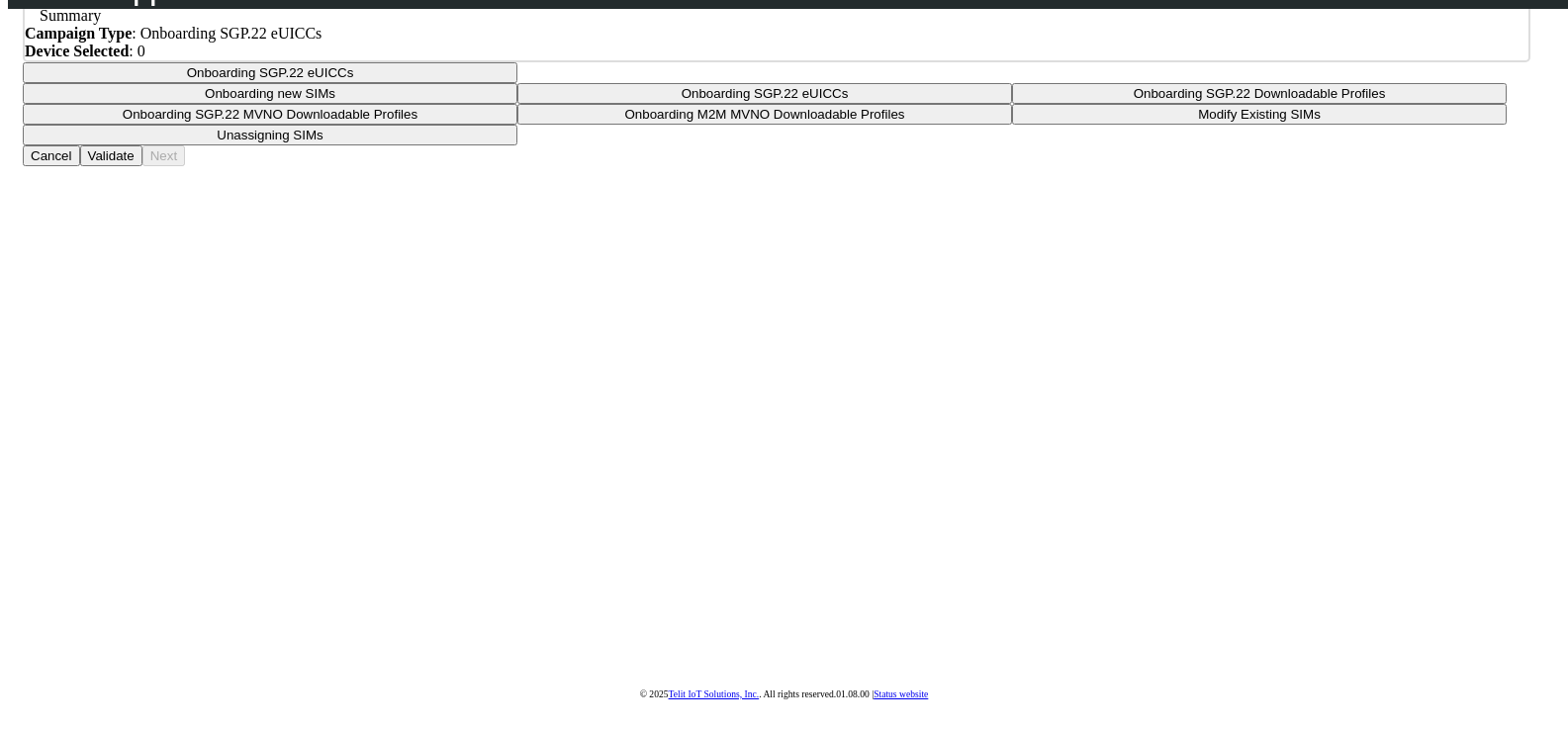 click on "Validate" at bounding box center (111, 155) 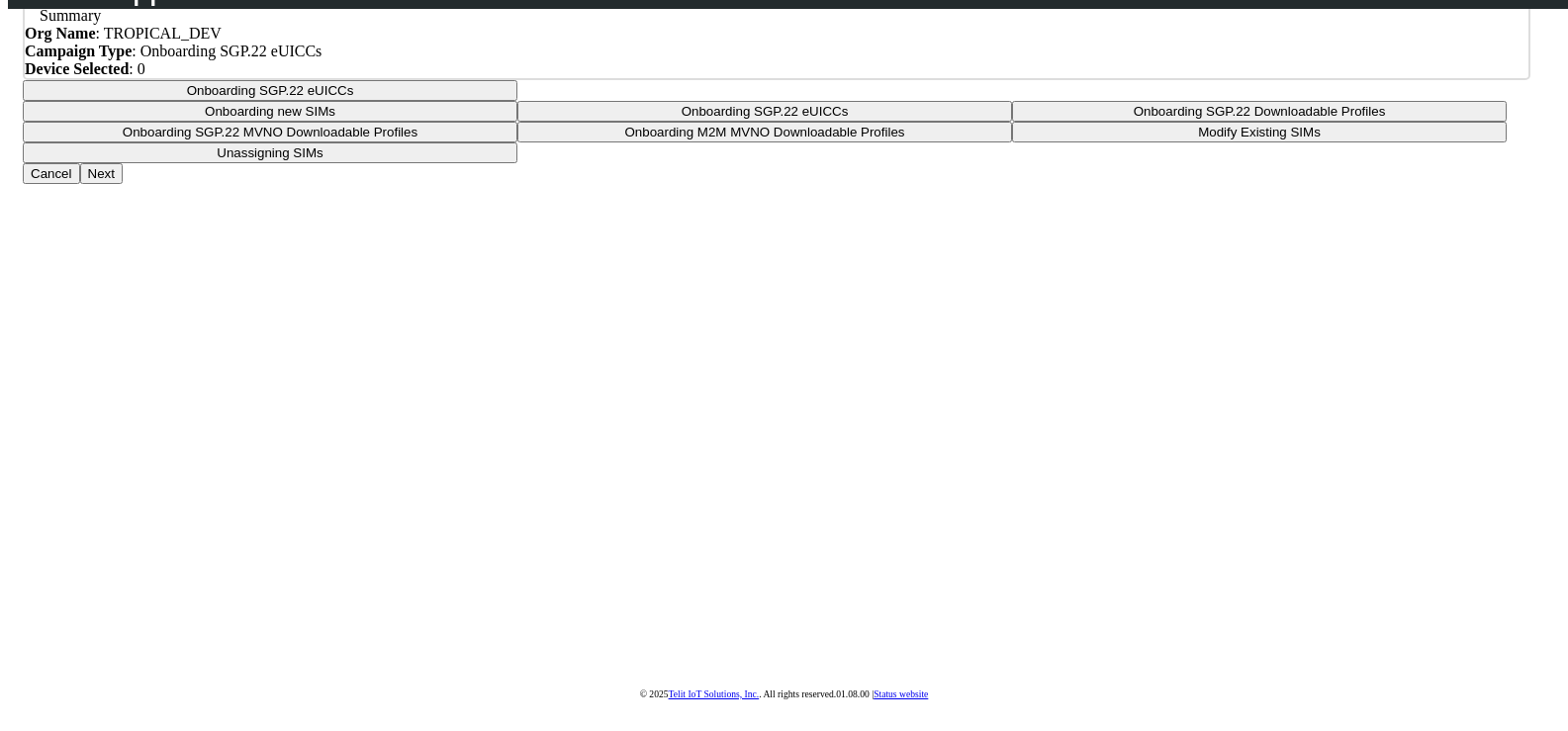 click on "Next" at bounding box center [101, 173] 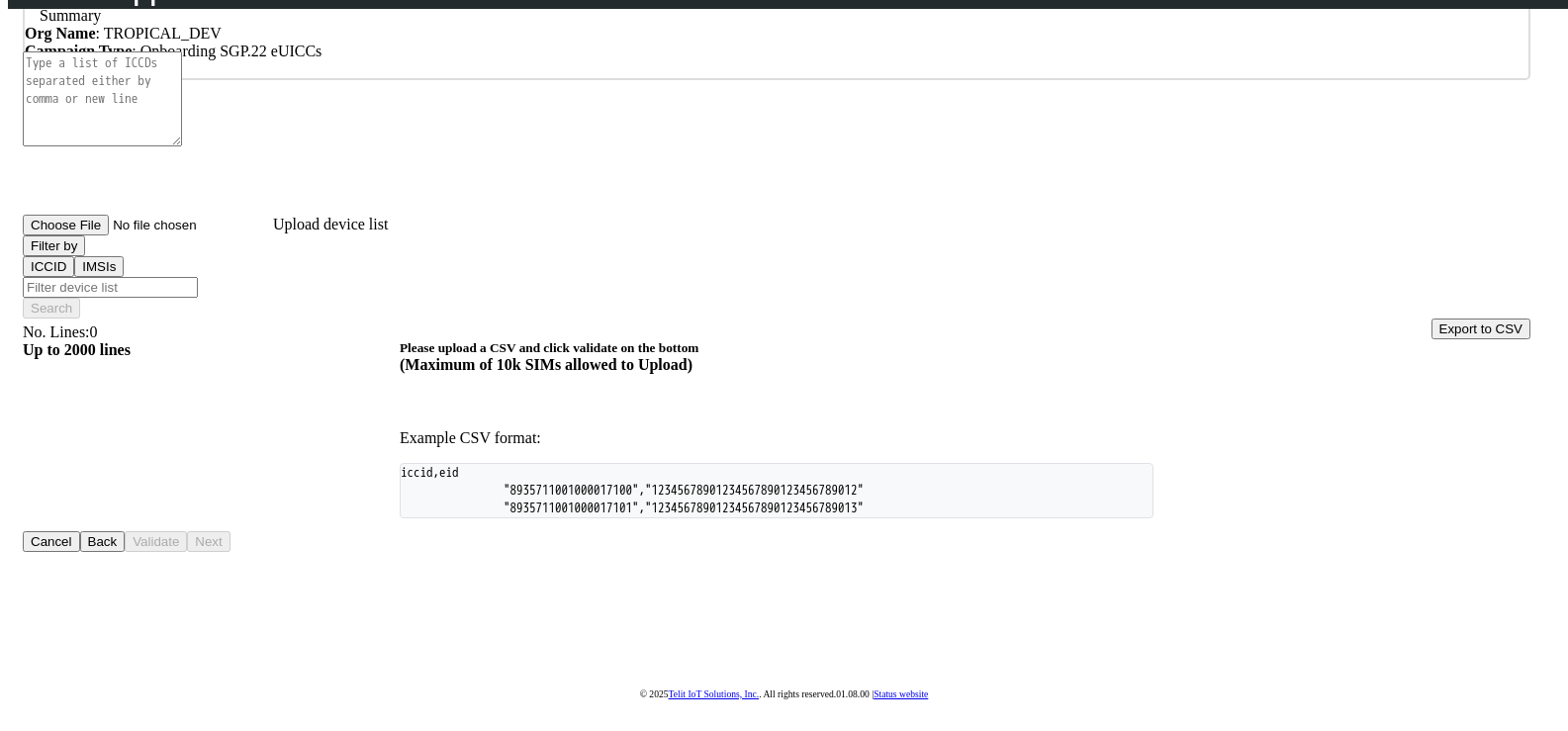 click on "Summary Org Name : [TEXT] Campaign Type : Onboarding SGP.22 eUICCs Device Selected : [NUMBER]" 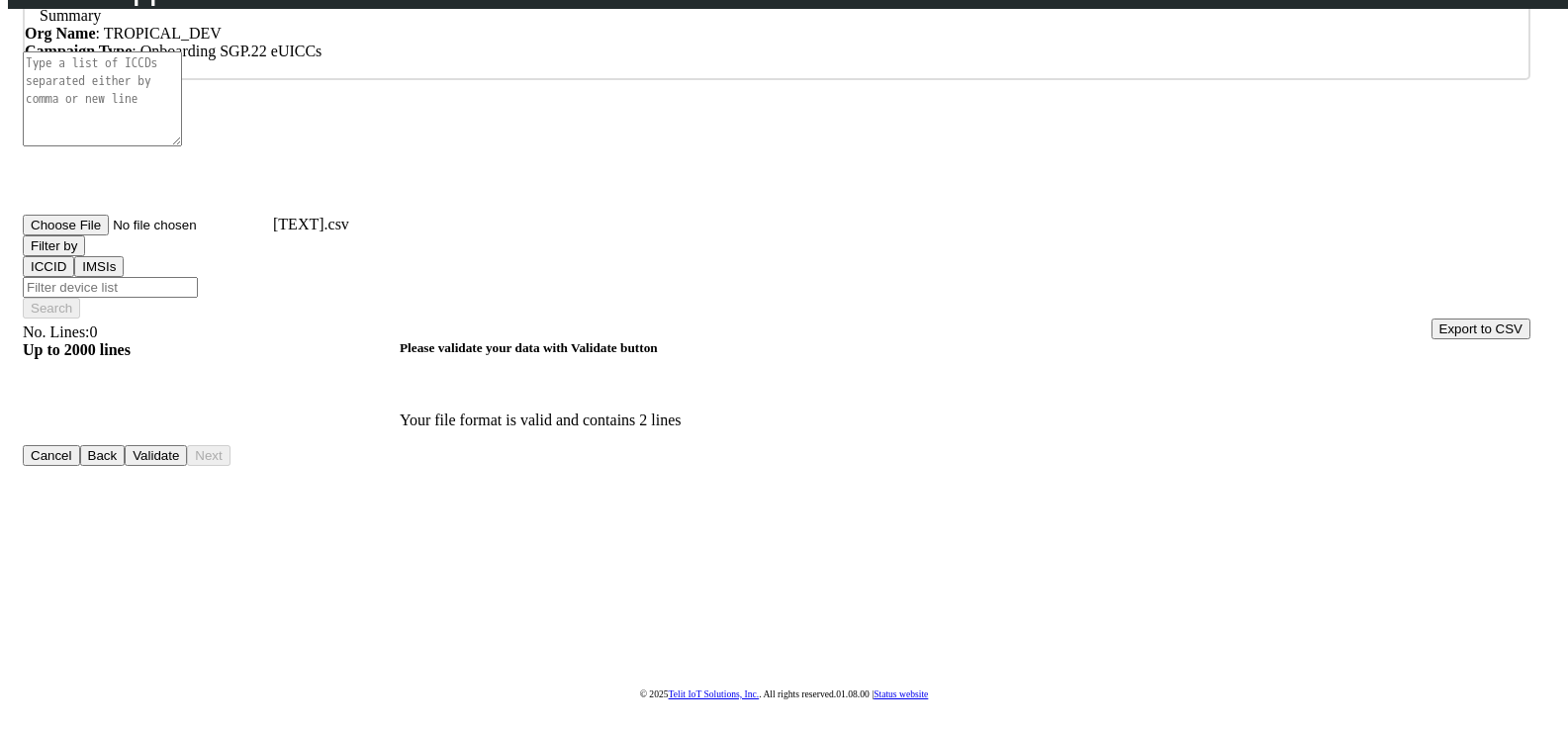 click on "Validate" at bounding box center (155, 455) 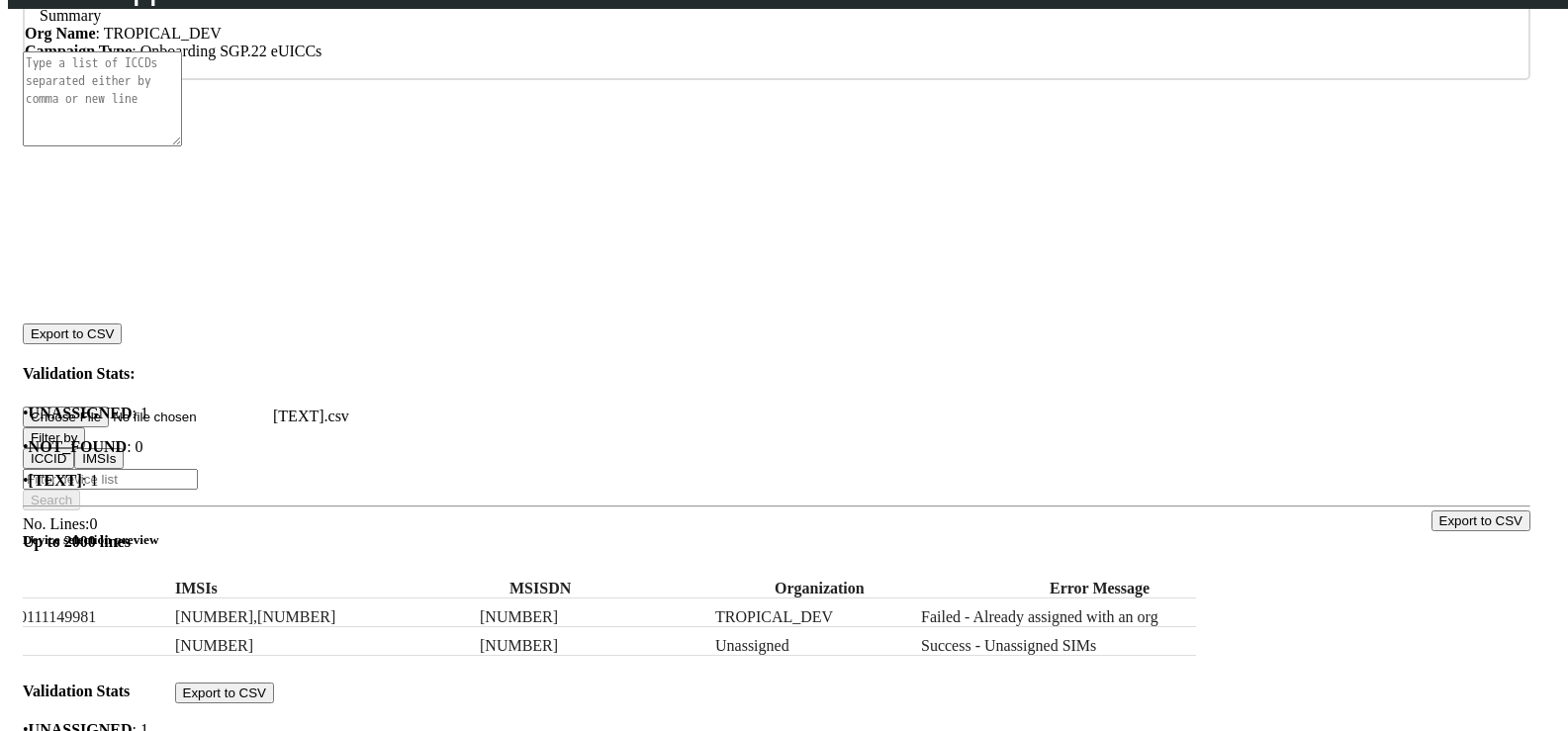 scroll, scrollTop: 0, scrollLeft: 0, axis: both 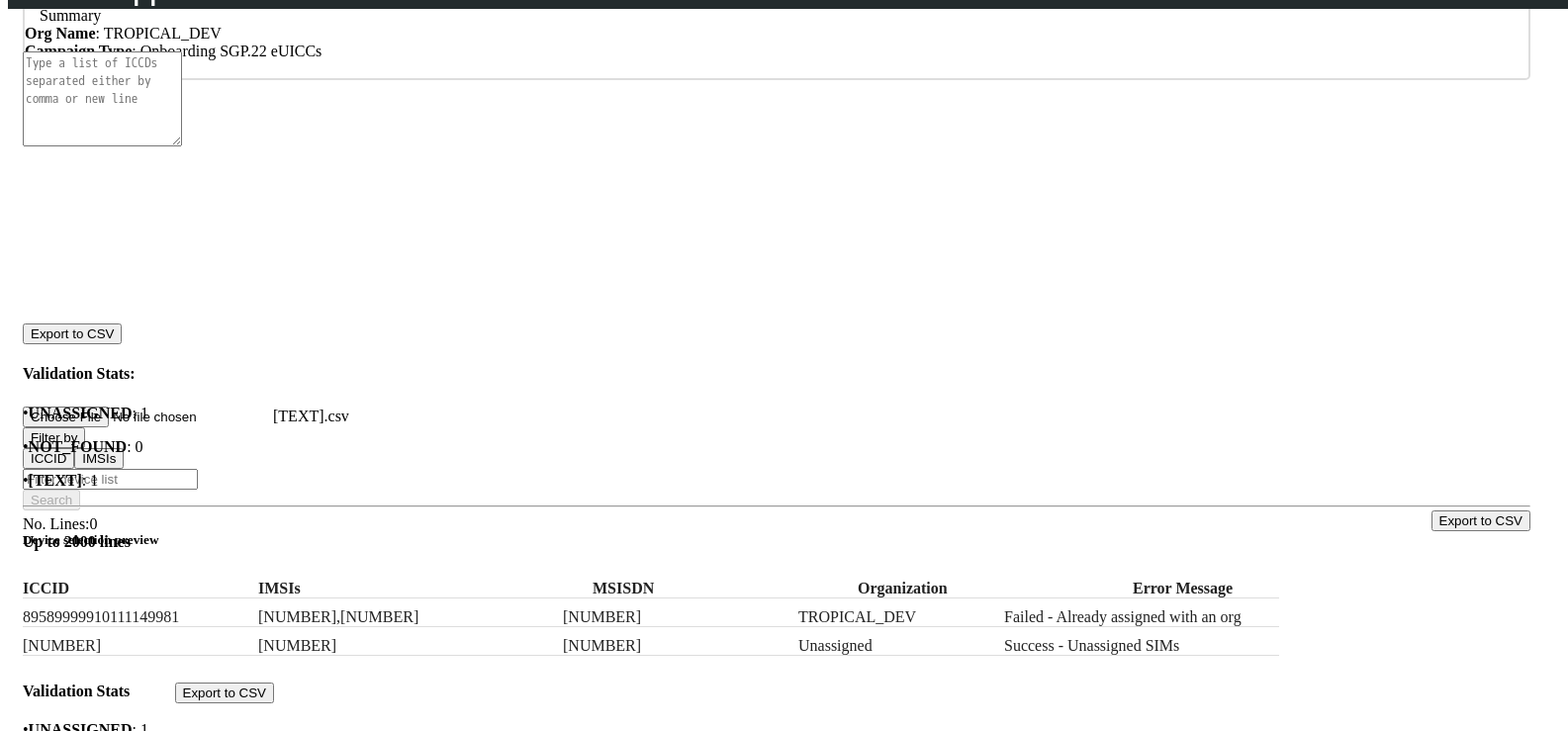 click on "[TEXT].csv" at bounding box center (147, 416) 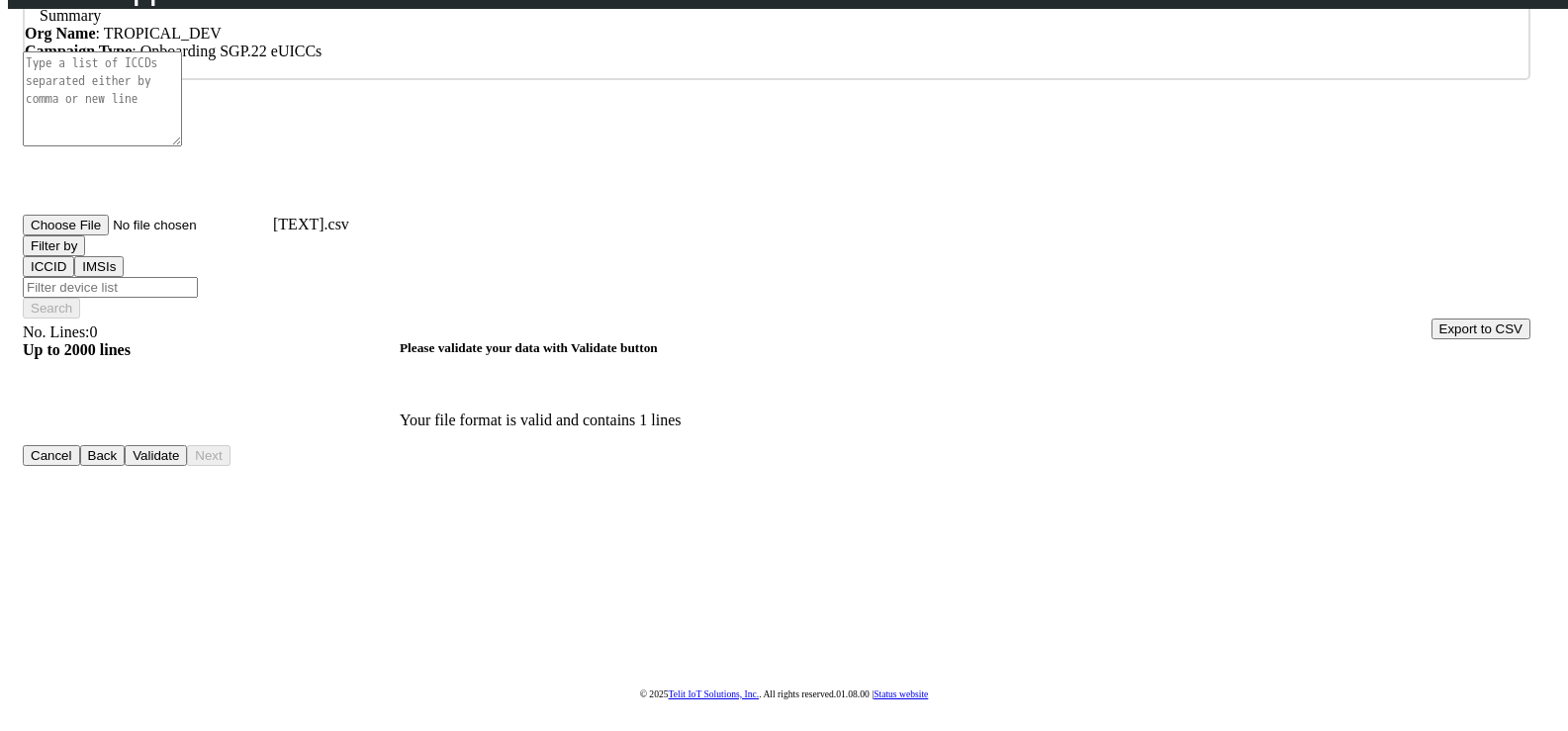 click on "Validate" at bounding box center [155, 455] 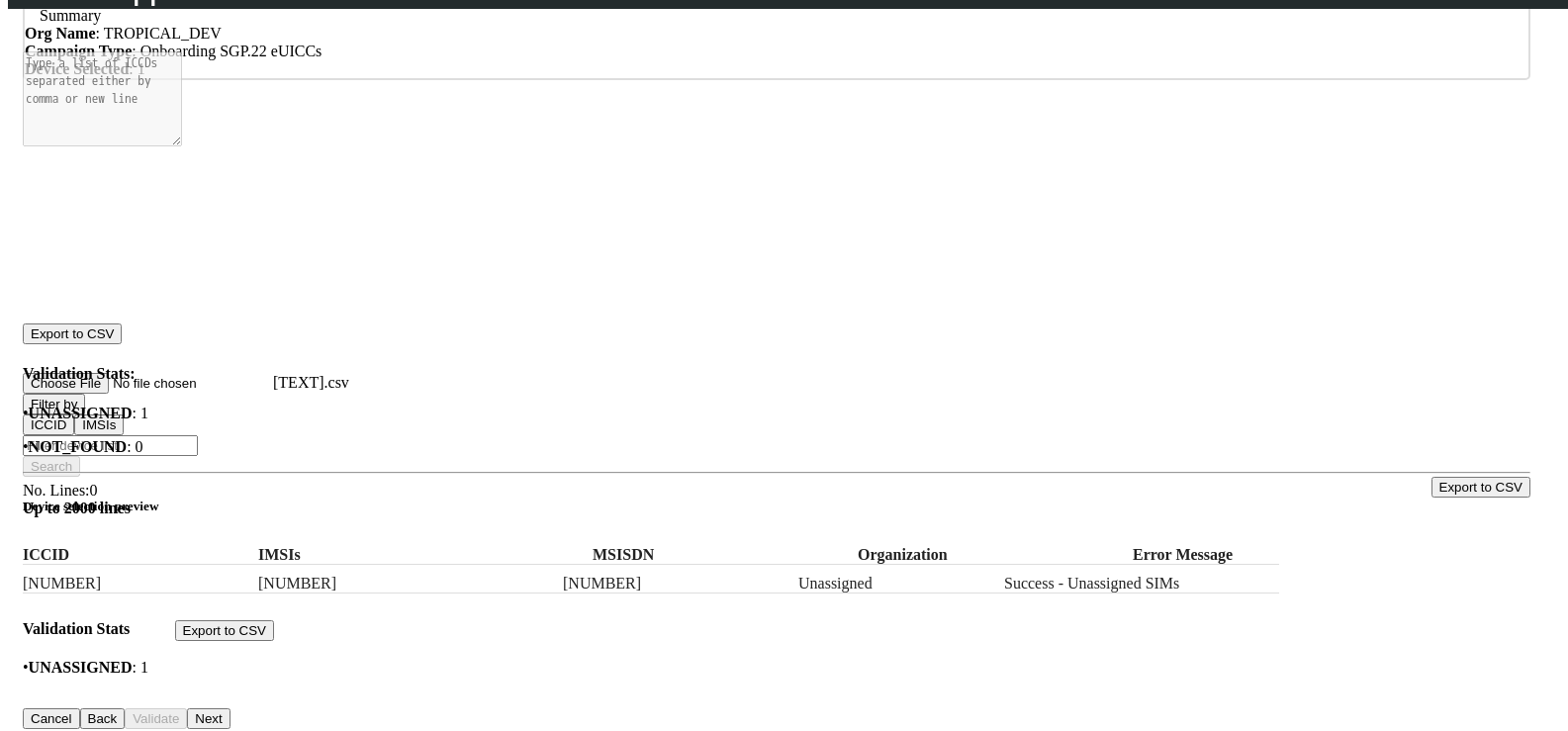 click on "Next" at bounding box center (208, 718) 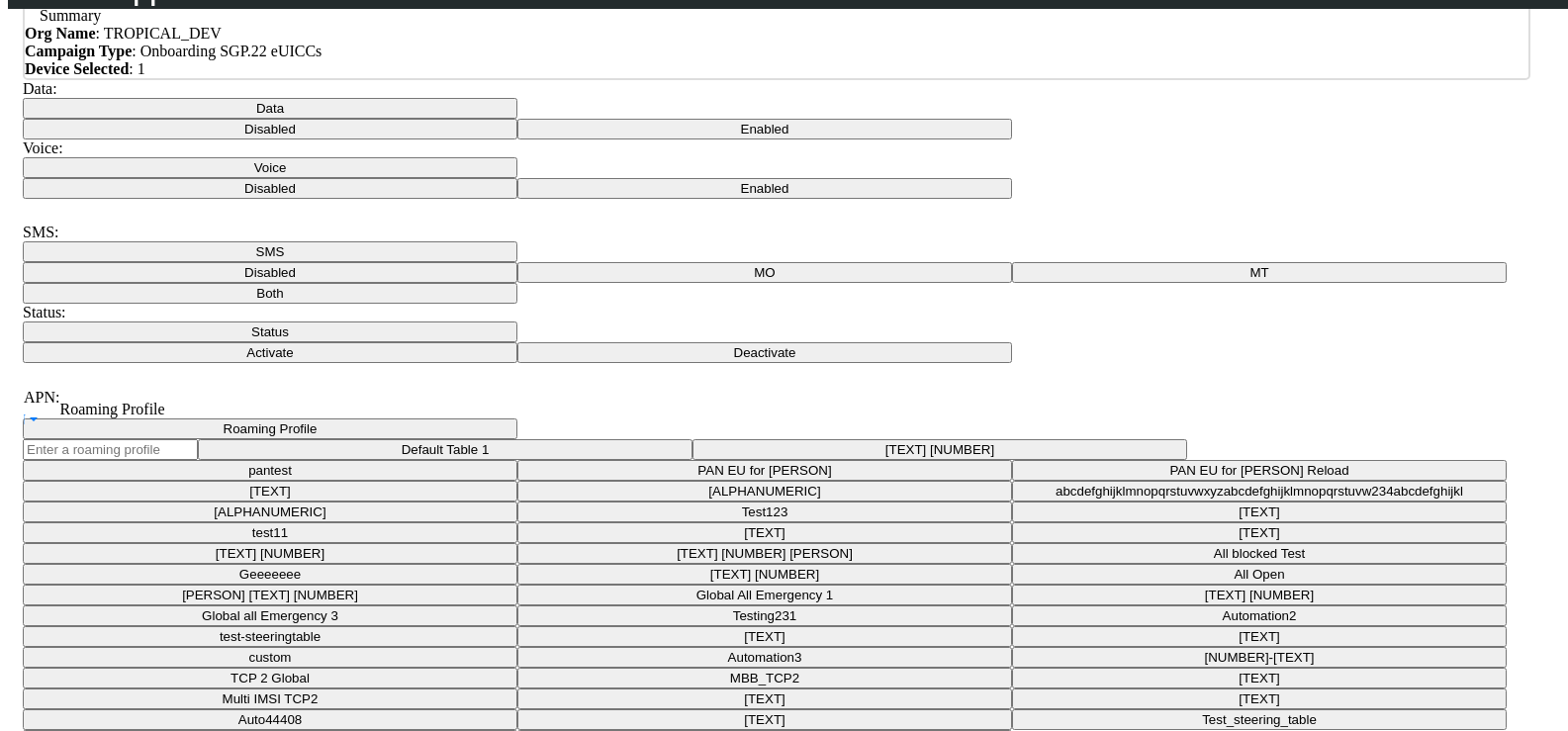 click on "Data" at bounding box center (270, 108) 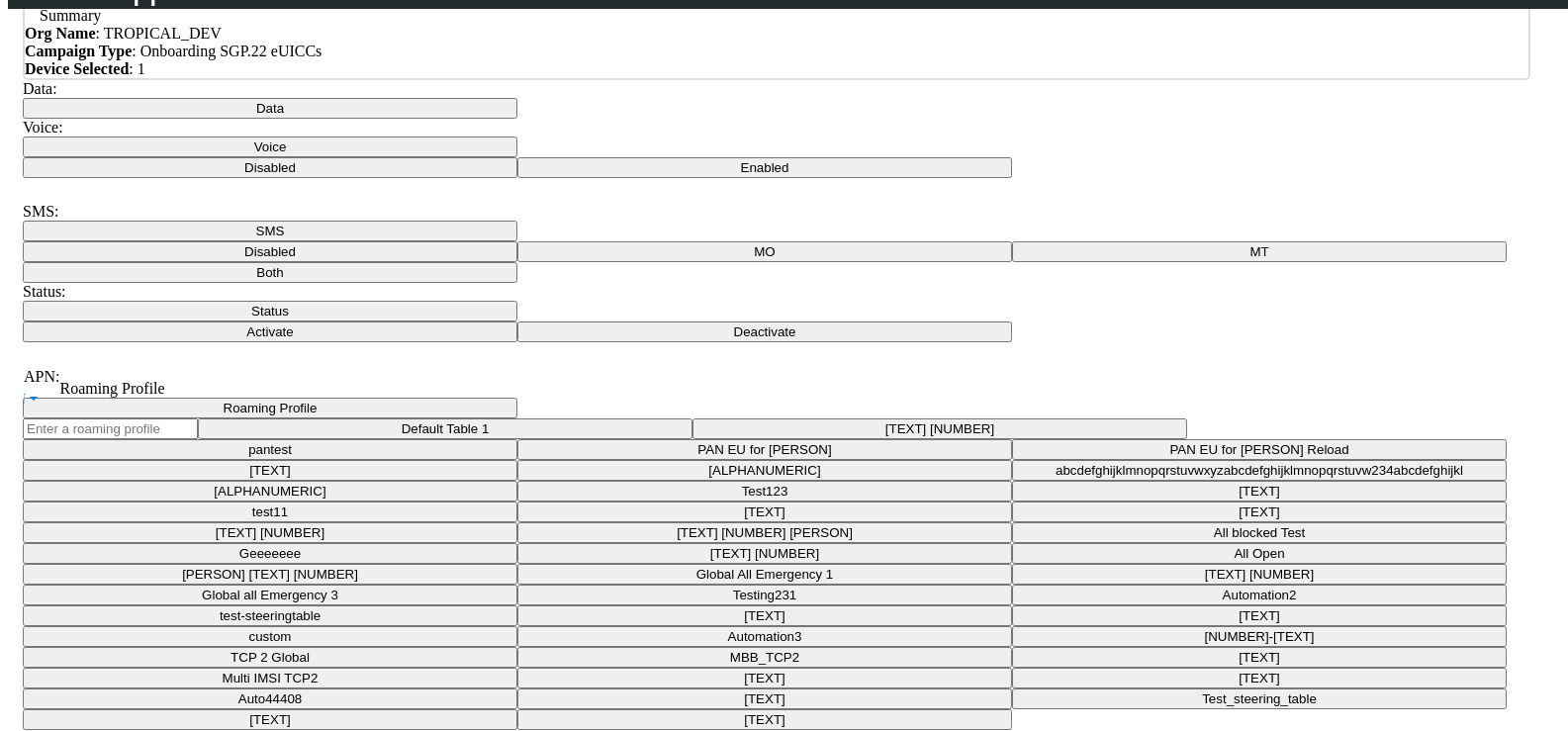 click on "Disabled" at bounding box center (255, -81) 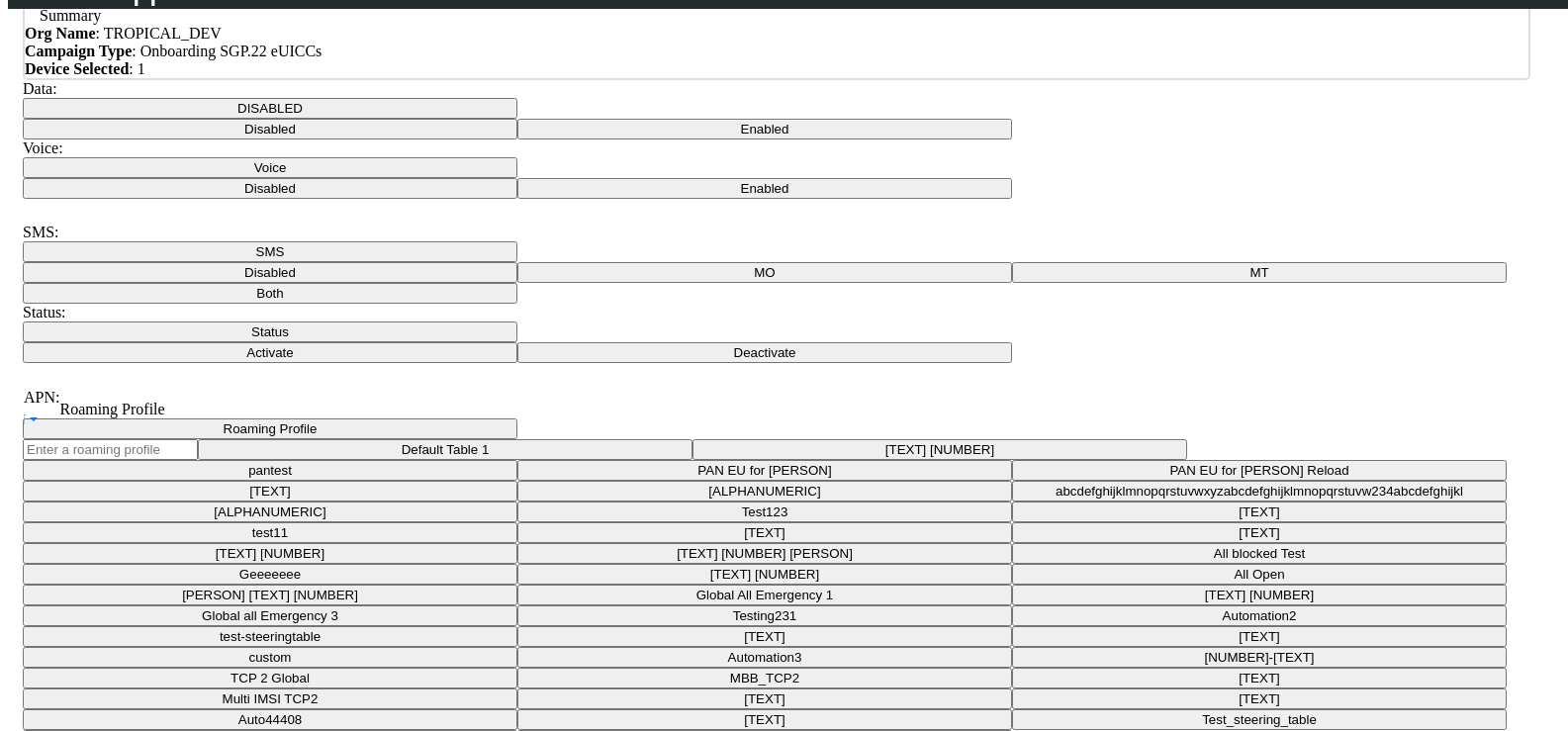 click on "SMS" at bounding box center (270, 251) 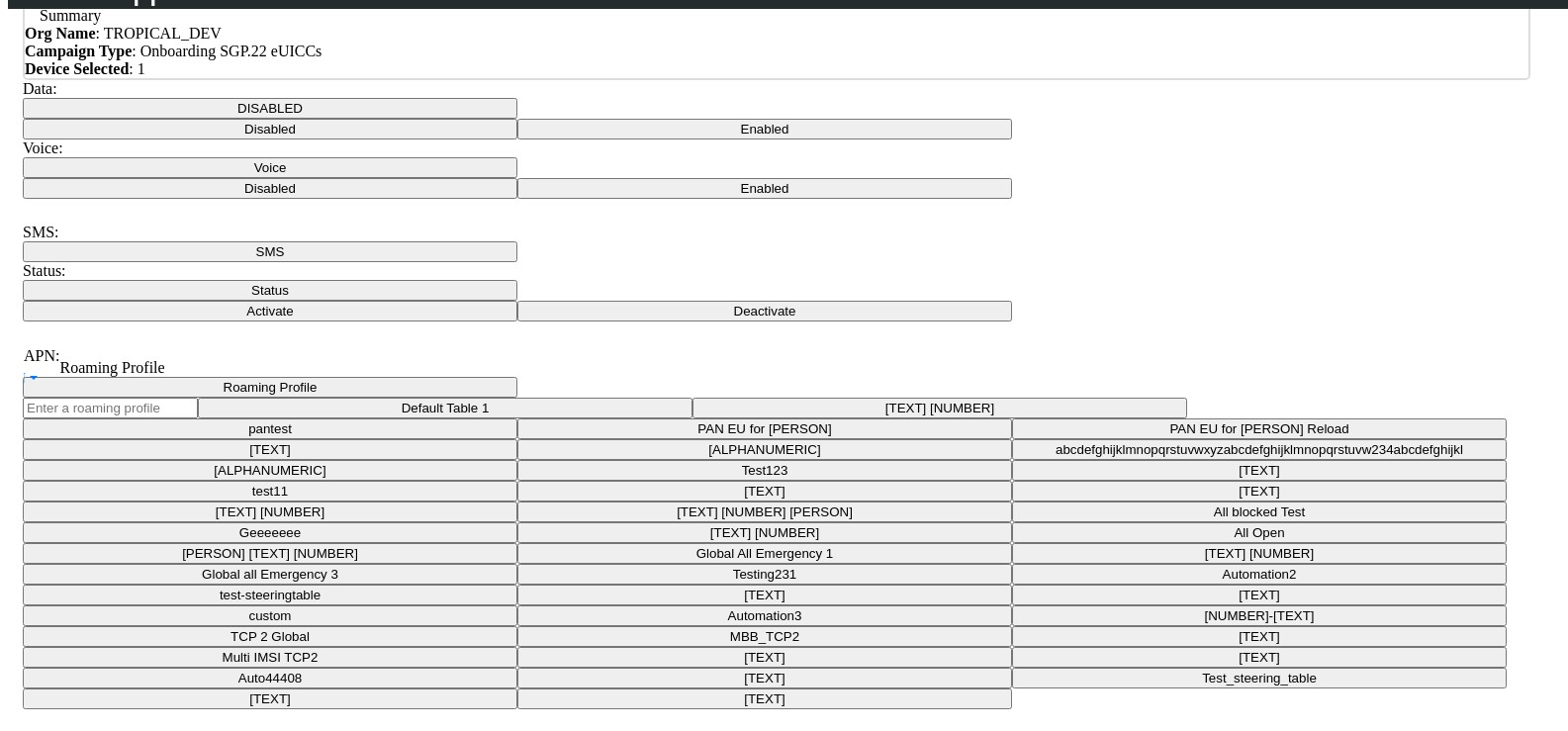 click on "Both" at bounding box center [255, -60] 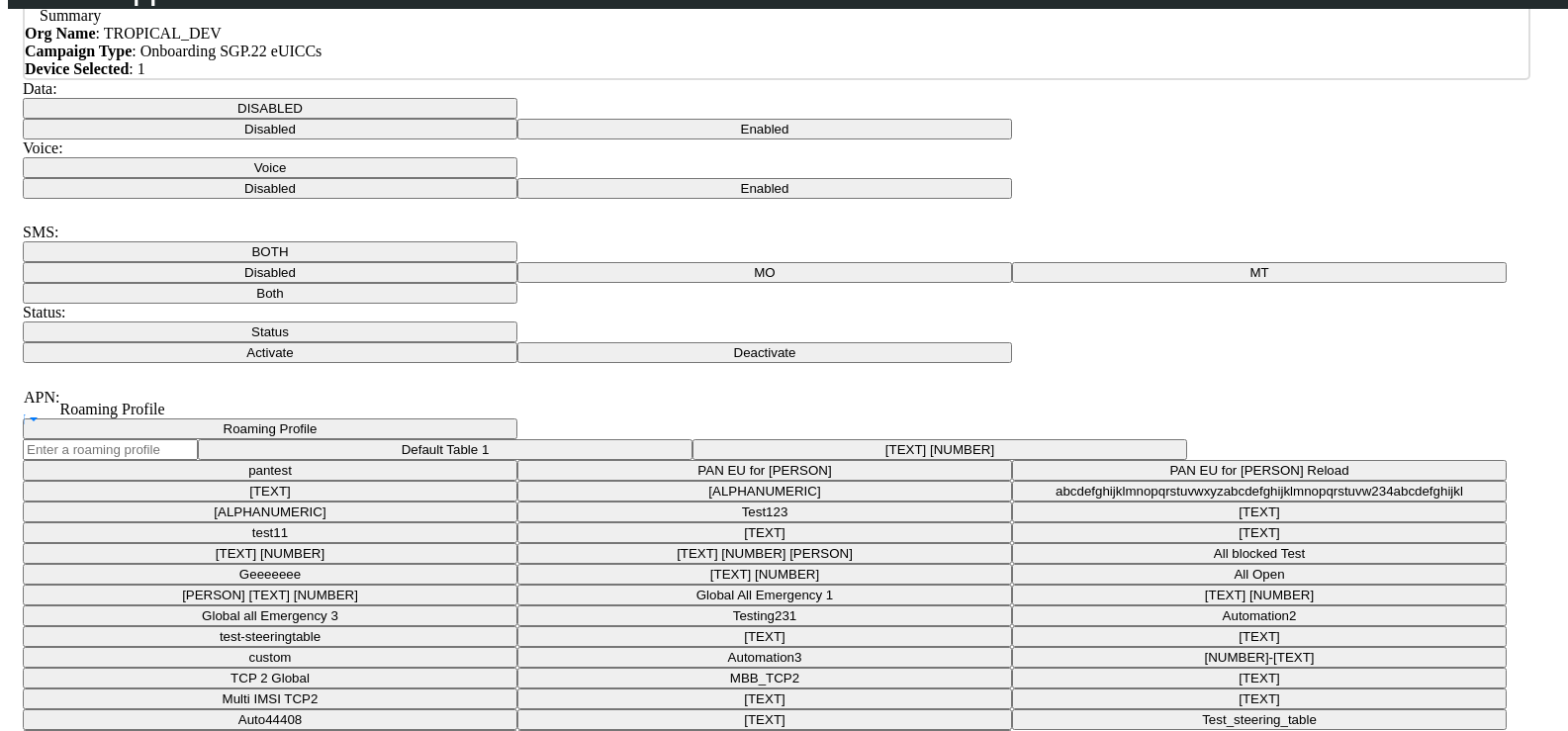 click on "Summary Org Name : [TEXT] Campaign Type : Onboarding SGP.22 eUICCs Device Selected : [NUMBER]" 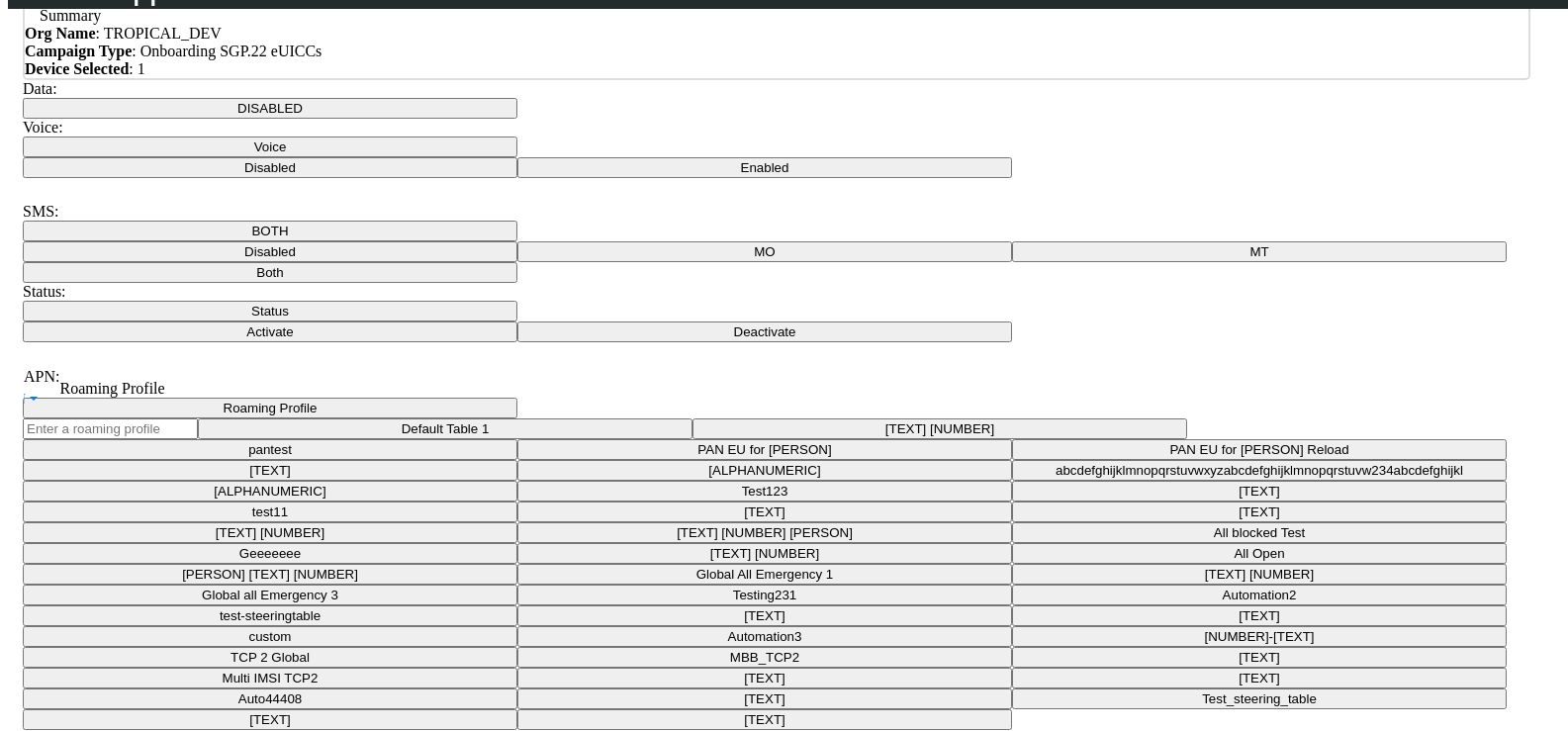 click on "Enabled" at bounding box center (750, -81) 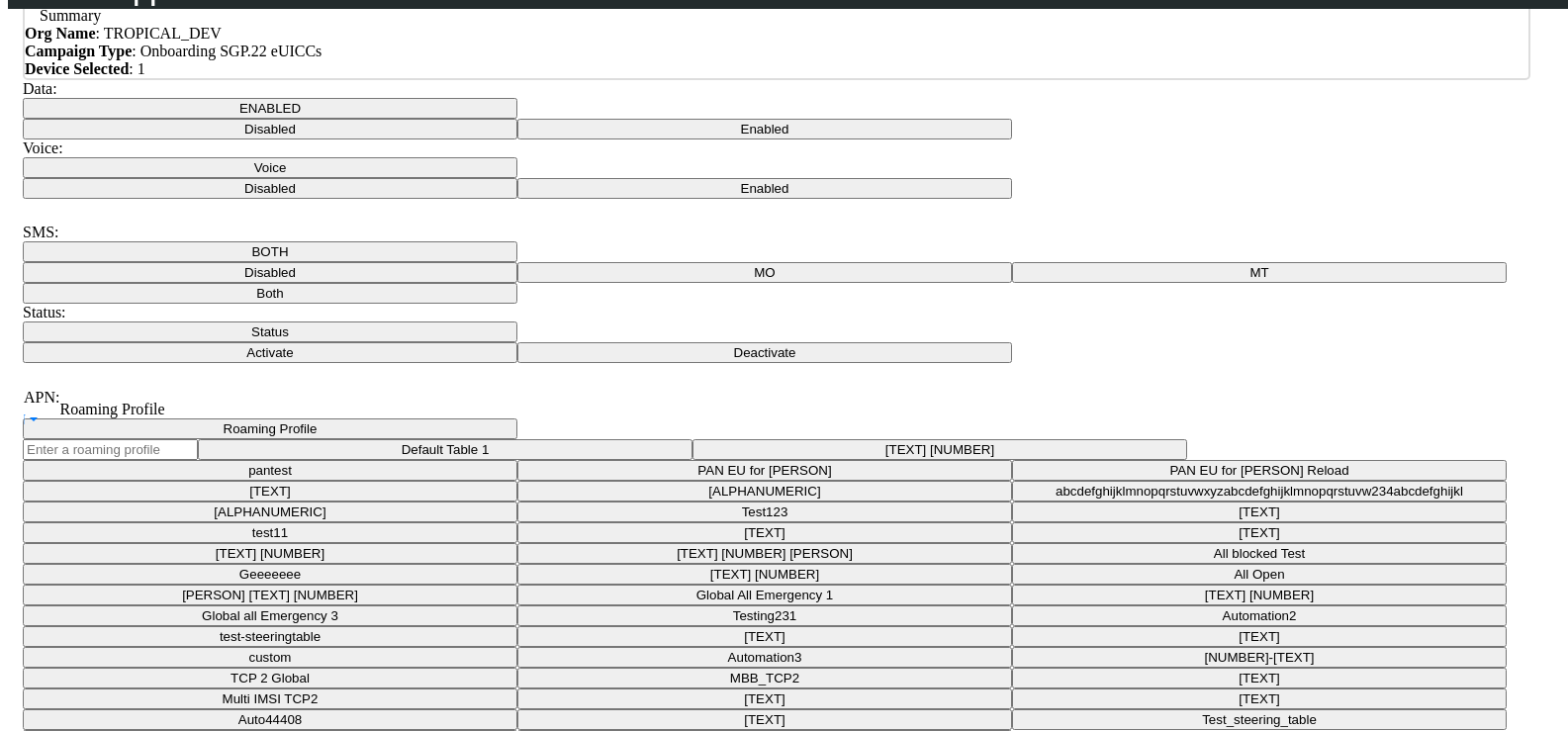 drag, startPoint x: 1015, startPoint y: 251, endPoint x: 1009, endPoint y: 269, distance: 18.973666 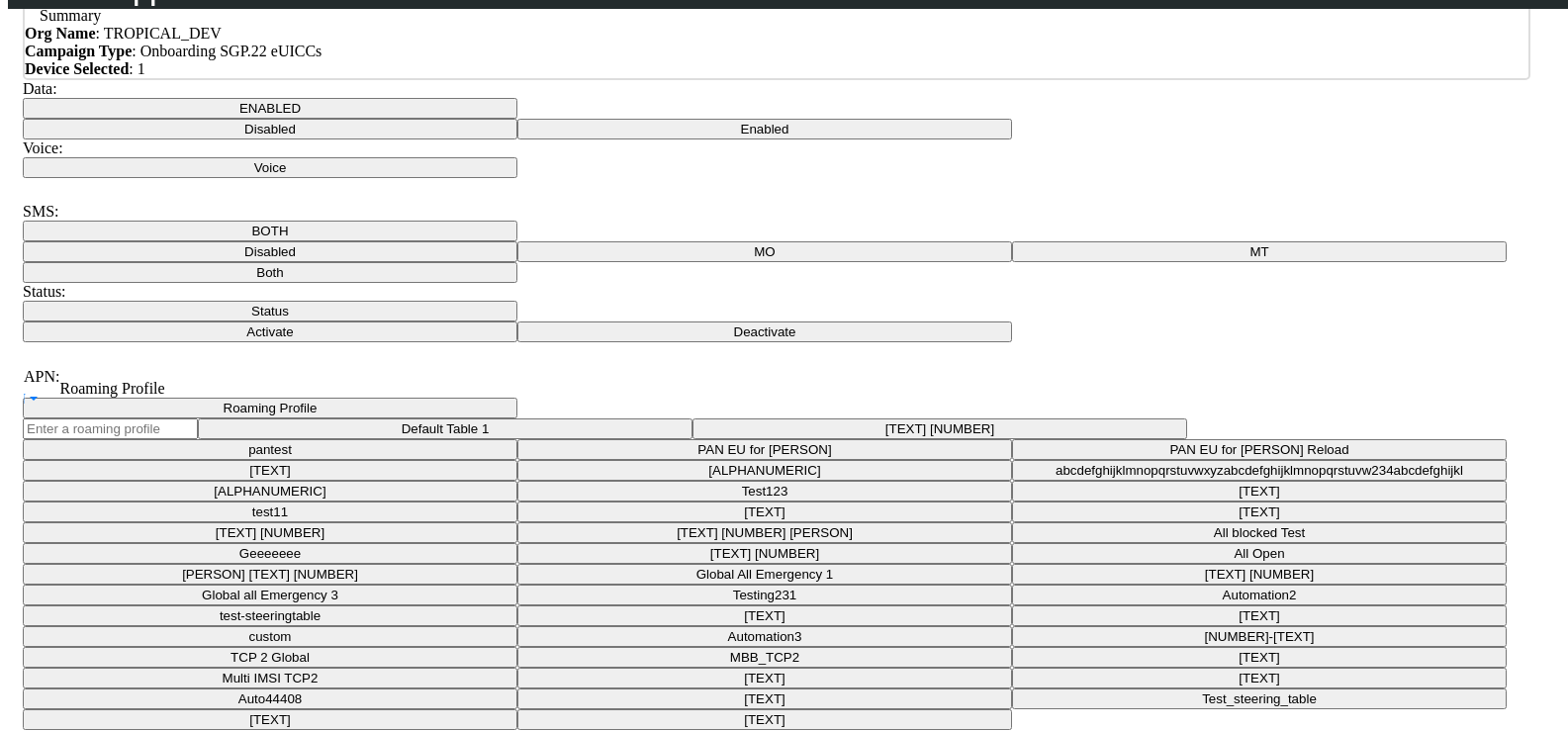 click on "Enabled" at bounding box center [750, -81] 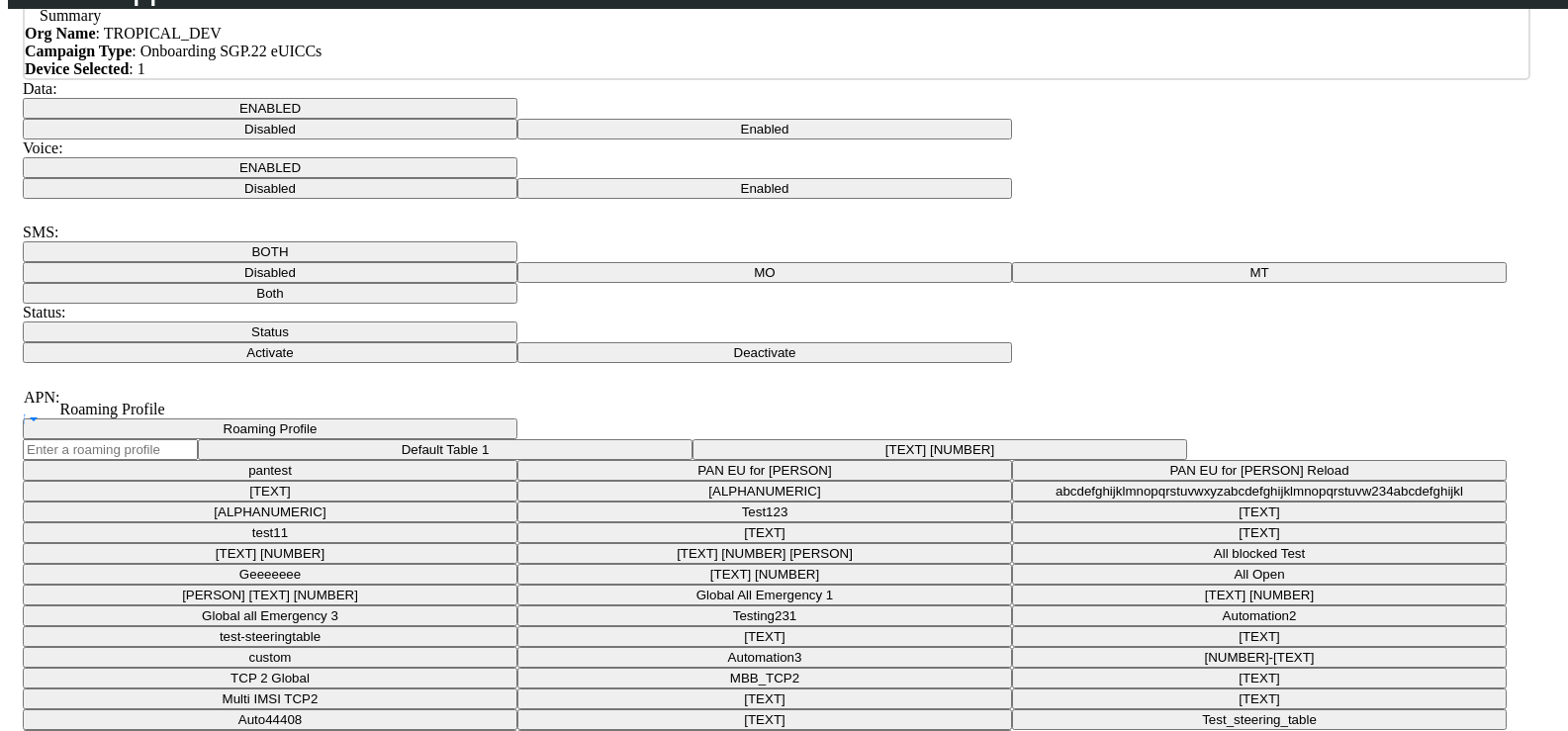 click on "Status" at bounding box center [270, 331] 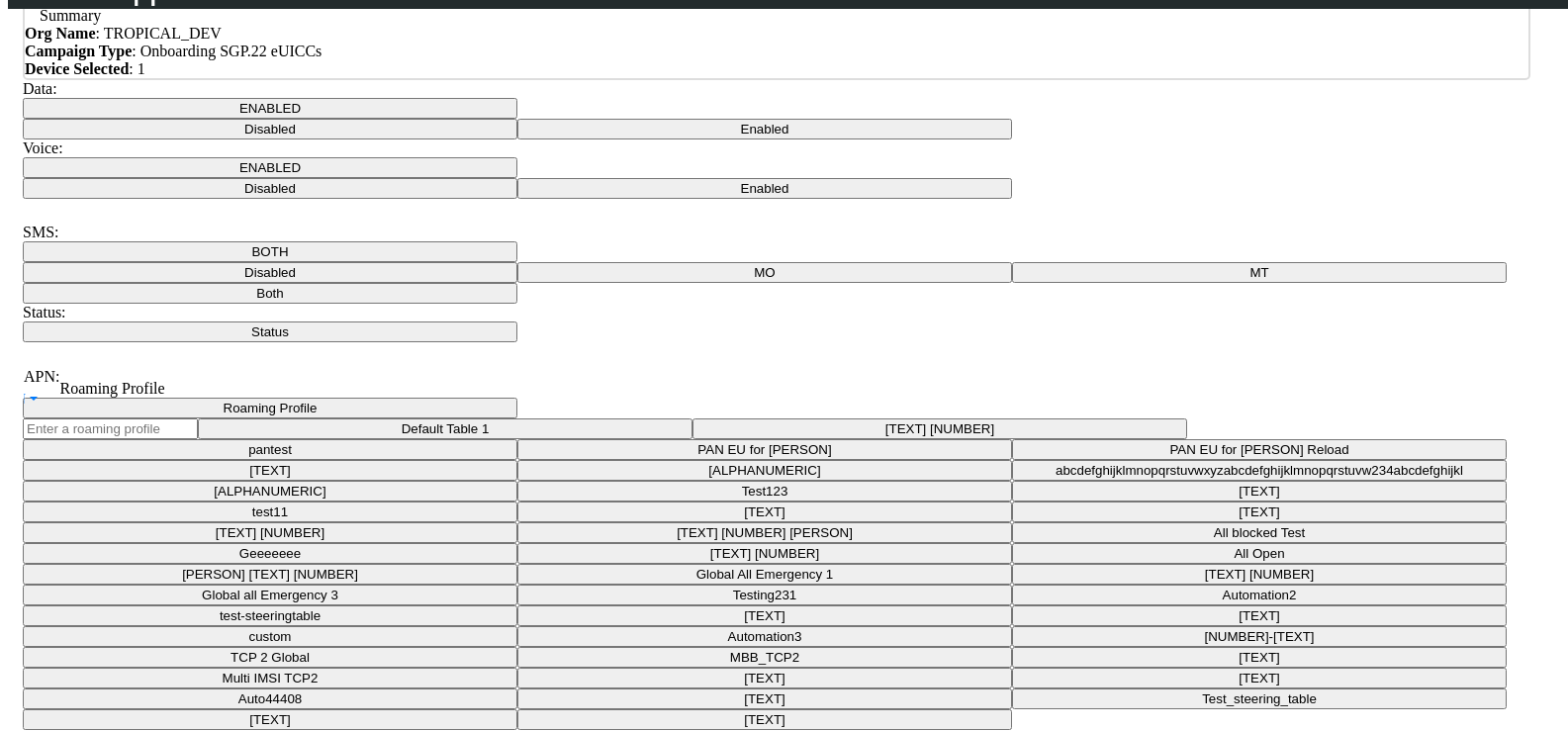 click on "Activate" at bounding box center [255, -81] 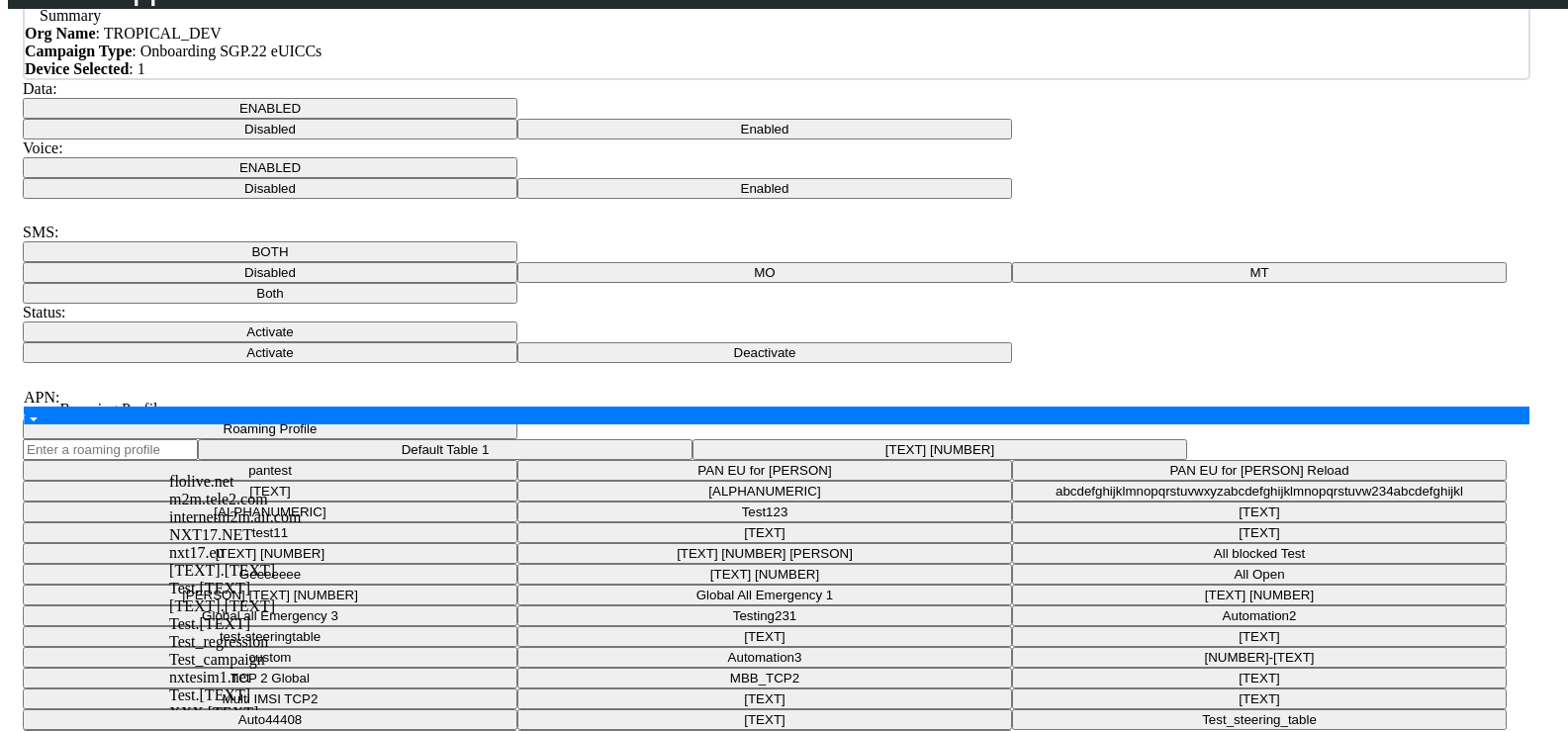 click on "APN" at bounding box center [791, 425] 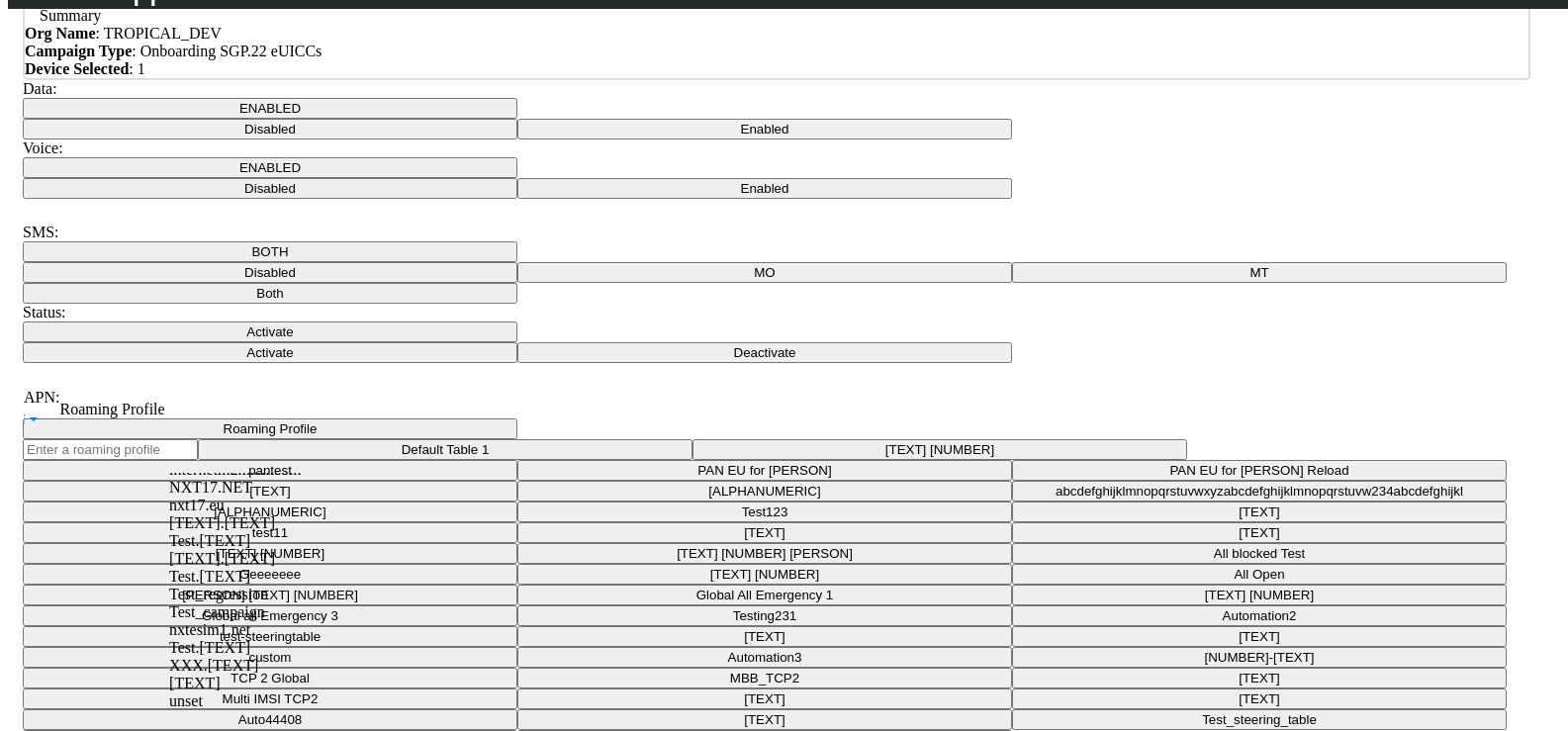 scroll, scrollTop: 99, scrollLeft: 0, axis: vertical 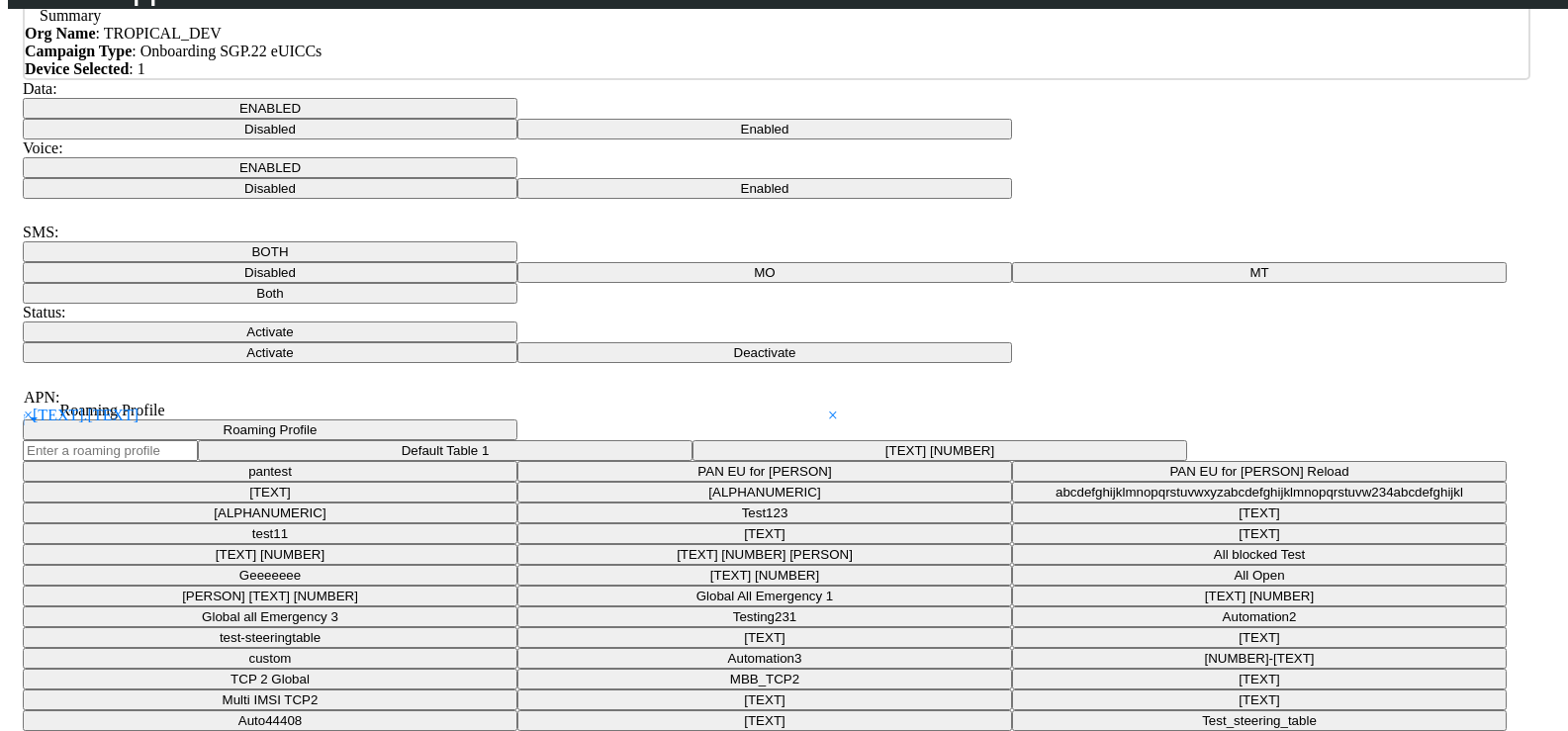 click on "Contract Data" at bounding box center (270, 804) 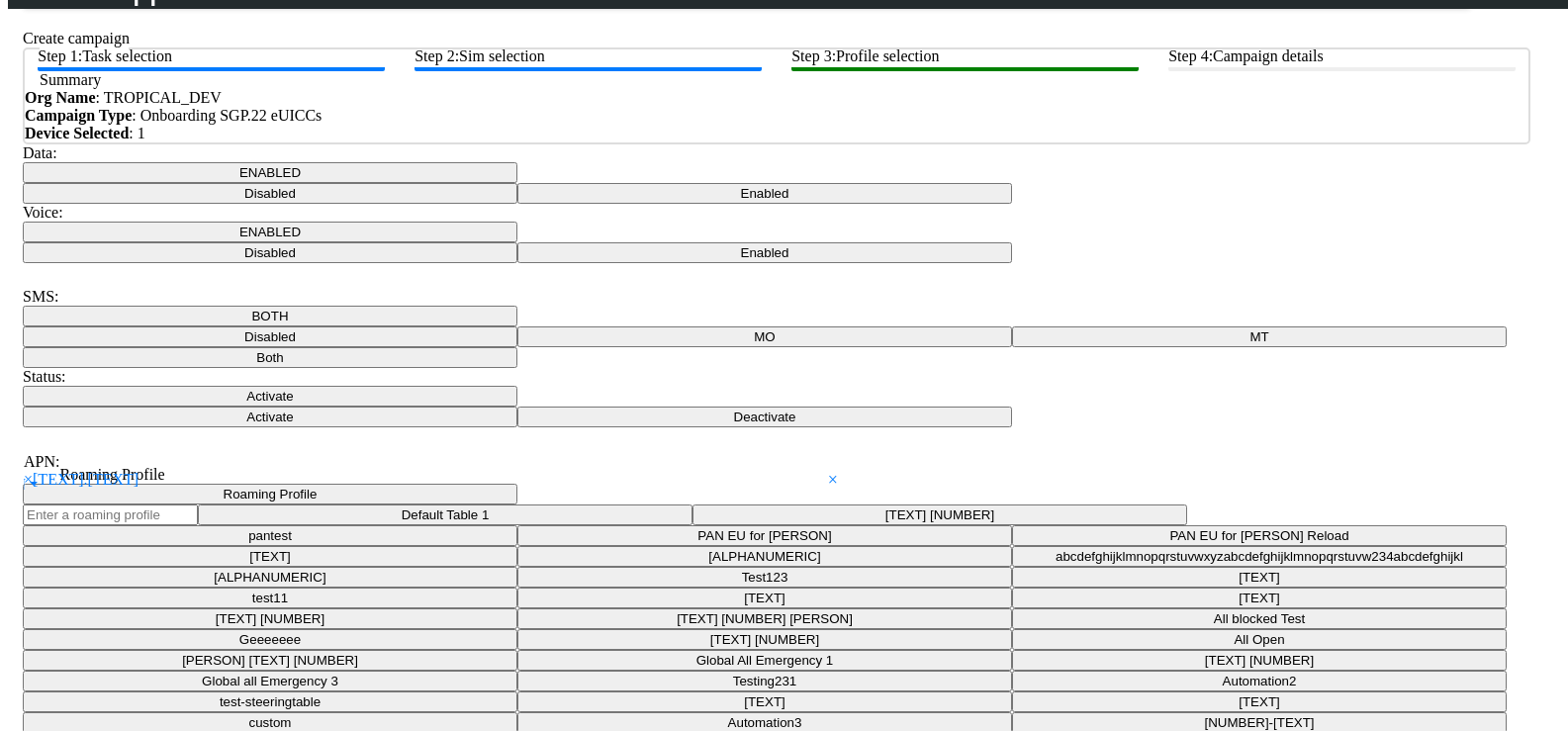 click on "Data: ENABLED Disabled Enabled Voice: ENABLED Disabled Enabled SMS: BOTH Disabled MO MT Both Status: Activate Activate Deactivate APN: APN × [TEXT] × Roaming Profile Roaming Profile [TEXT] [NUMBER] [TEXT] [NUMBER] [TEXT] [TEXT] for [PERSON] [TEXT] for [PERSON] Reload [NUMBER]Testing [ALPHANUMERIC] [ALPHANUMERIC] [ALPHANUMERIC] [TEXT] [TEXT] [TEXT] [TEXT] [TEXT] [TEXT] [NUMBER] [TEXT] [NUMBER] [TEXT] [NUMBER] [TEXT] [TEXT] Test [TEXT] [TEXT] [PERSON] [TEXT] [NUMBER] [TEXT] [NUMBER] [TEXT] [NUMBER] [TEXT] [NUMBER] [TEXT] [TEXT] [TEXT] [TEXT] [TEXT] [TEXT] [TEXT]" 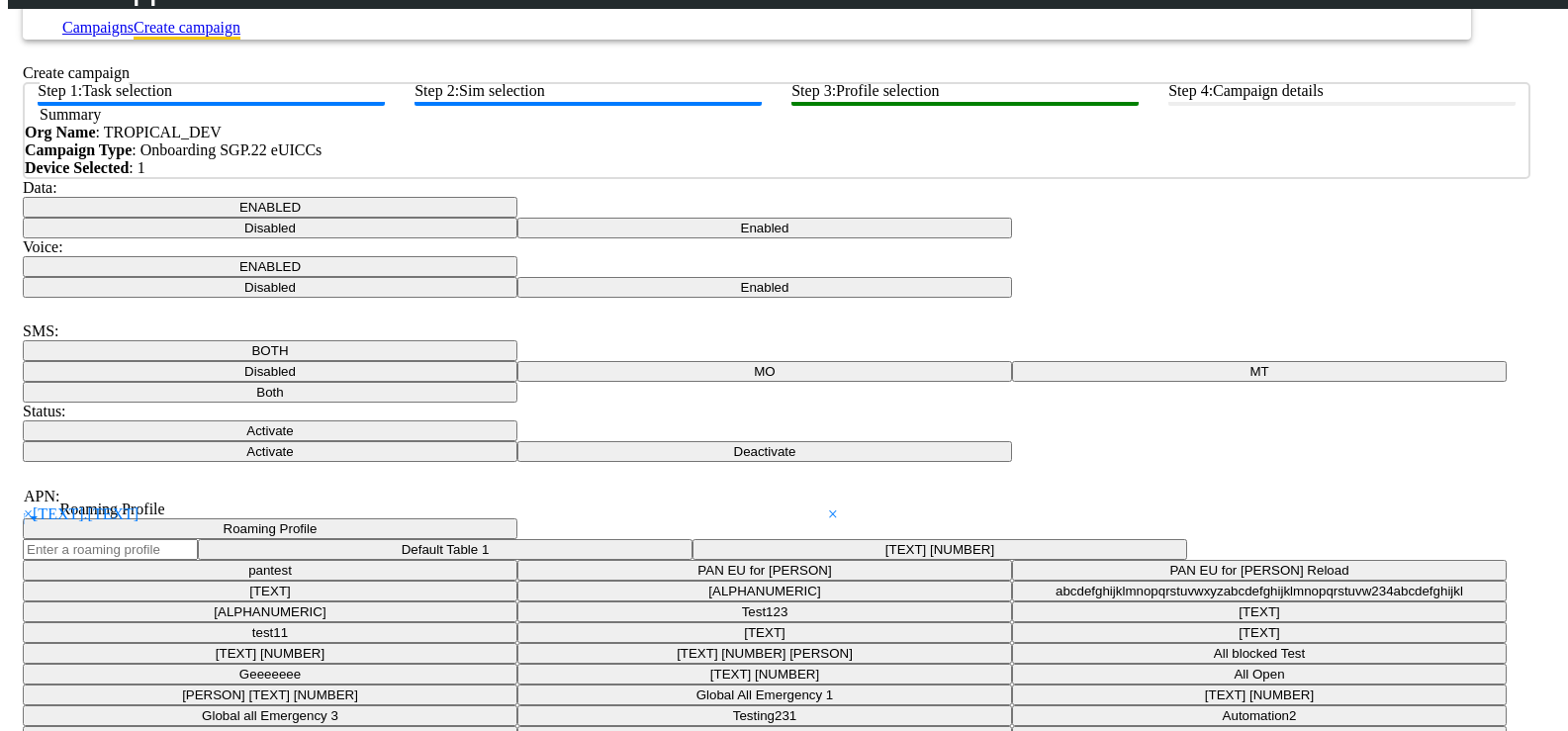 click on "Roaming Profile" at bounding box center (270, 528) 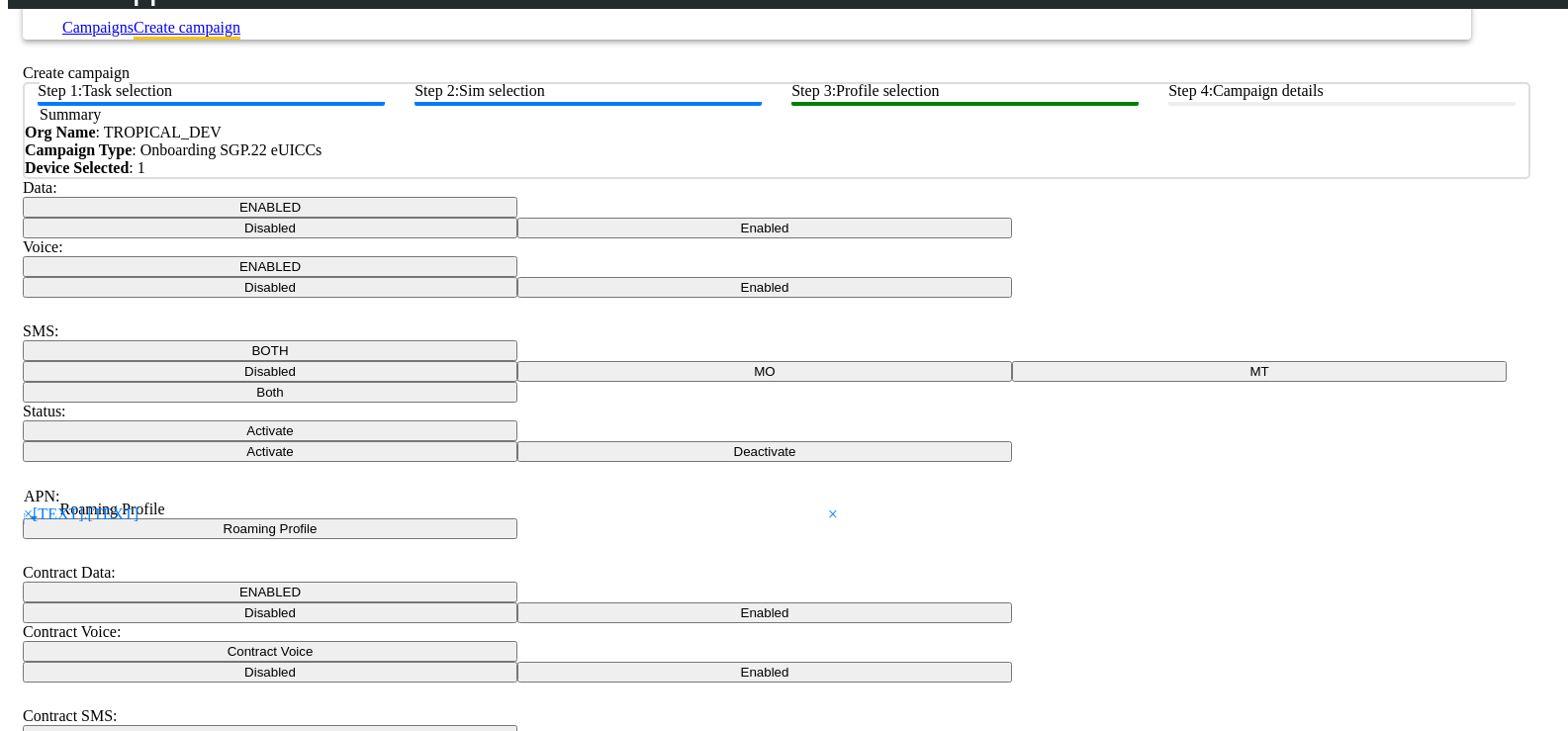 scroll, scrollTop: 0, scrollLeft: 0, axis: both 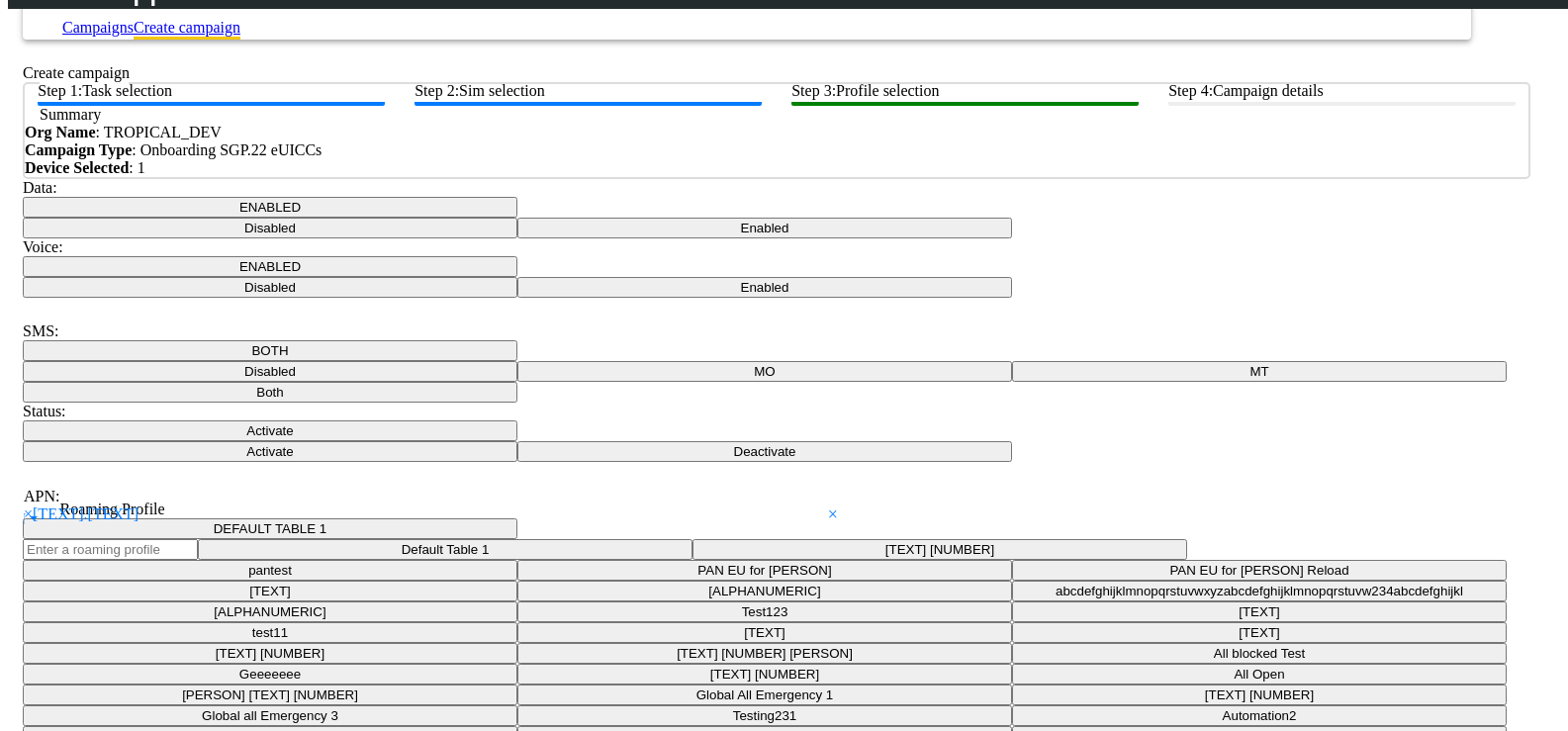 click on "Status: Activate  Activate   Deactivate" at bounding box center [777, 432] 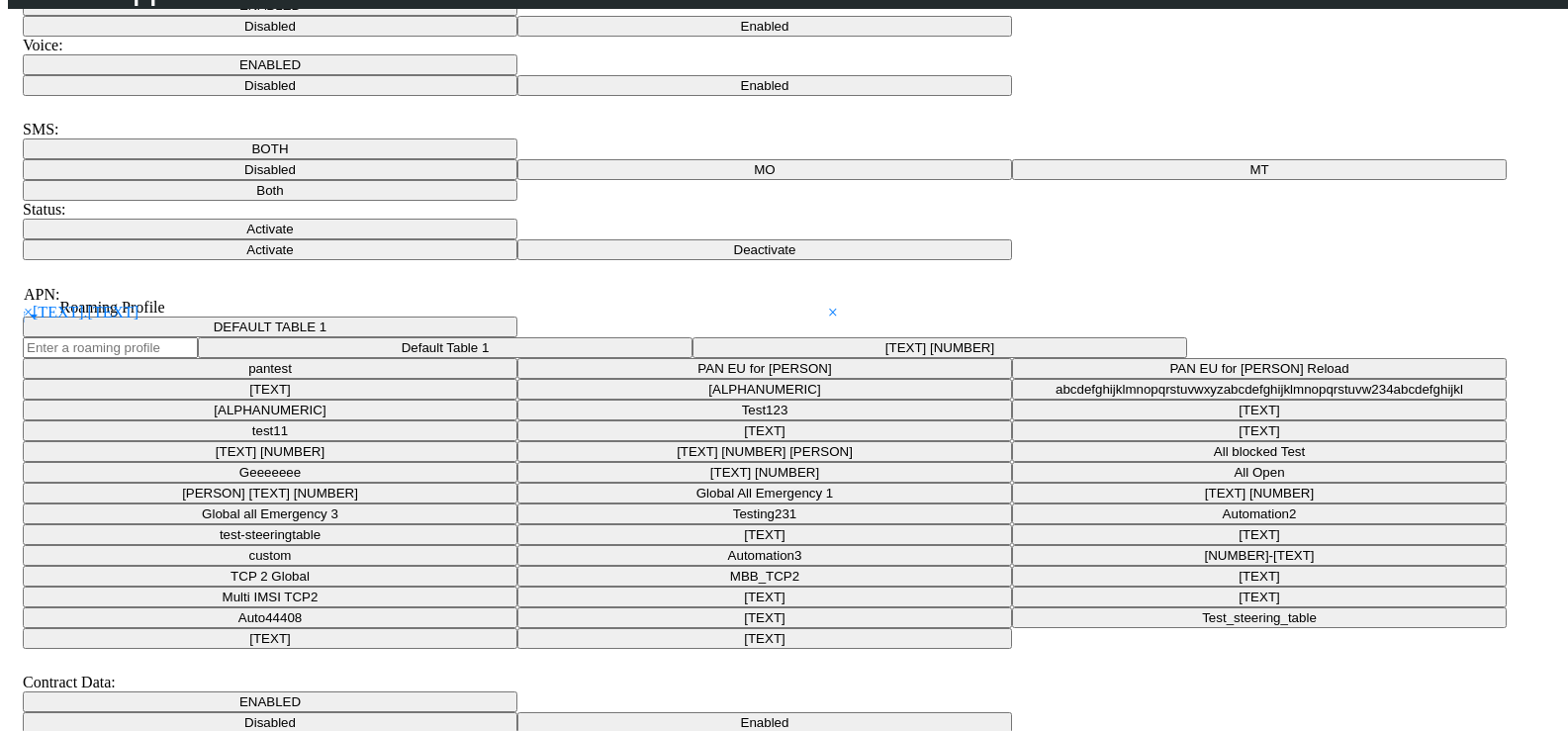 scroll, scrollTop: 245, scrollLeft: 0, axis: vertical 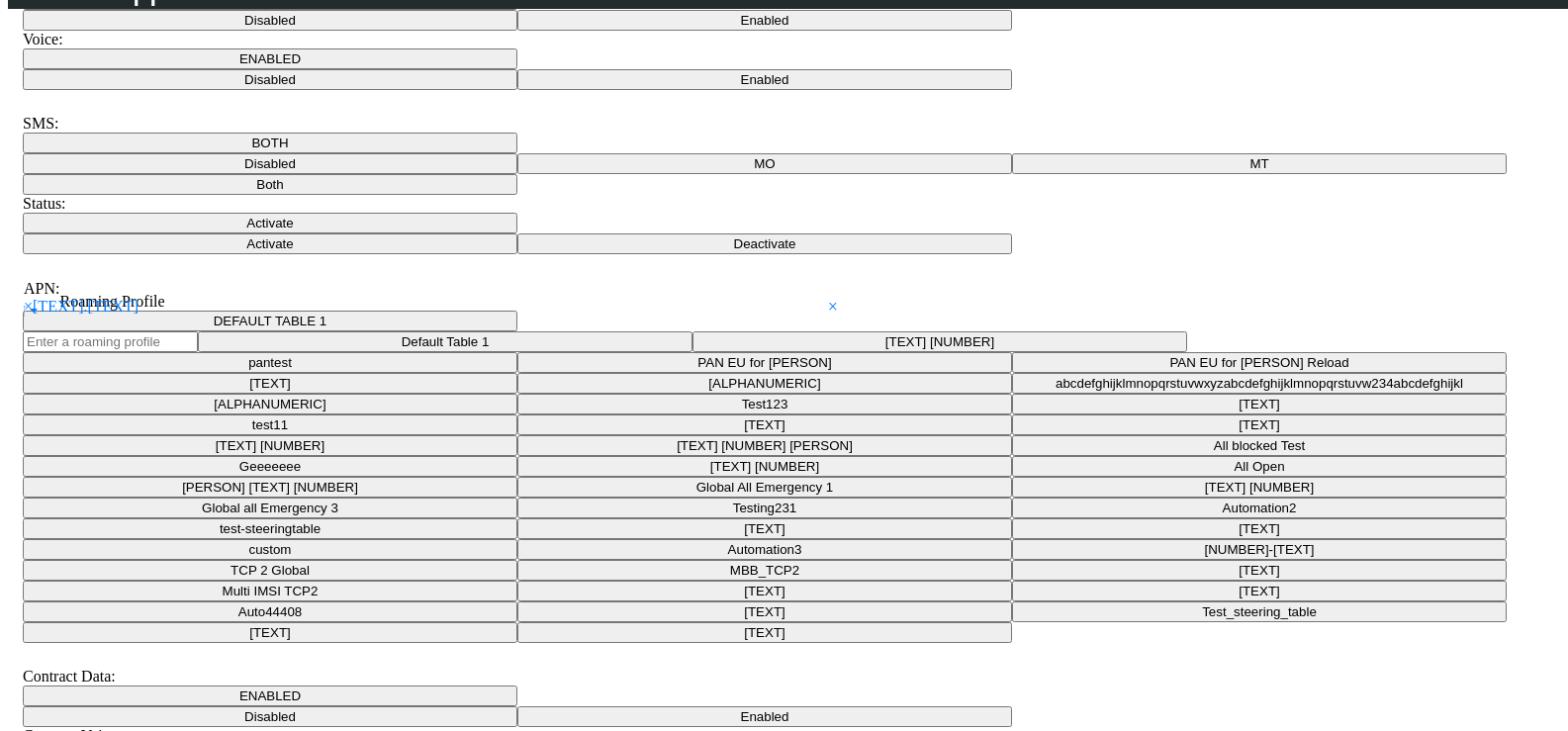 drag, startPoint x: 1082, startPoint y: 432, endPoint x: 1104, endPoint y: 440, distance: 23.4094 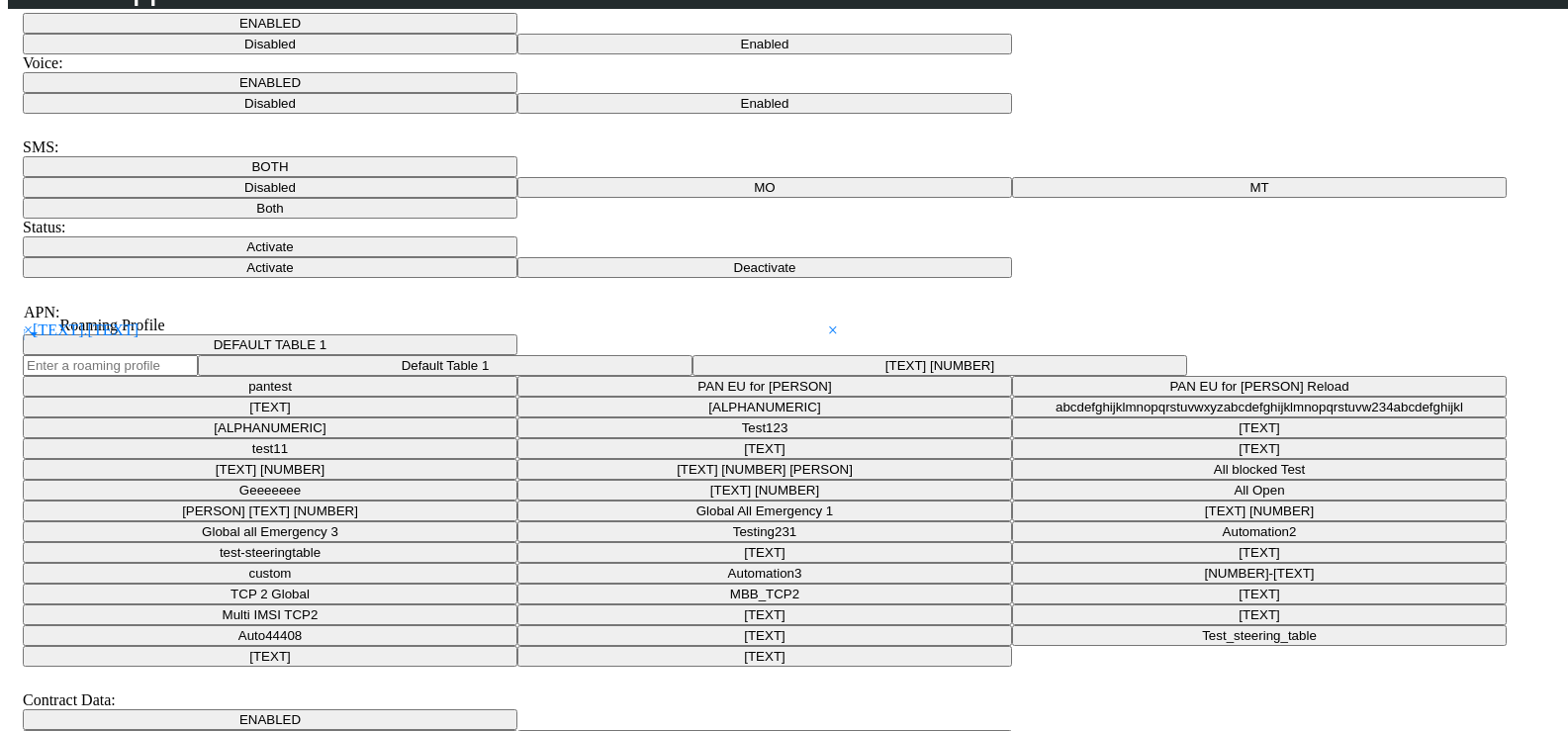 drag, startPoint x: 1041, startPoint y: 547, endPoint x: 1084, endPoint y: 568, distance: 47.853944 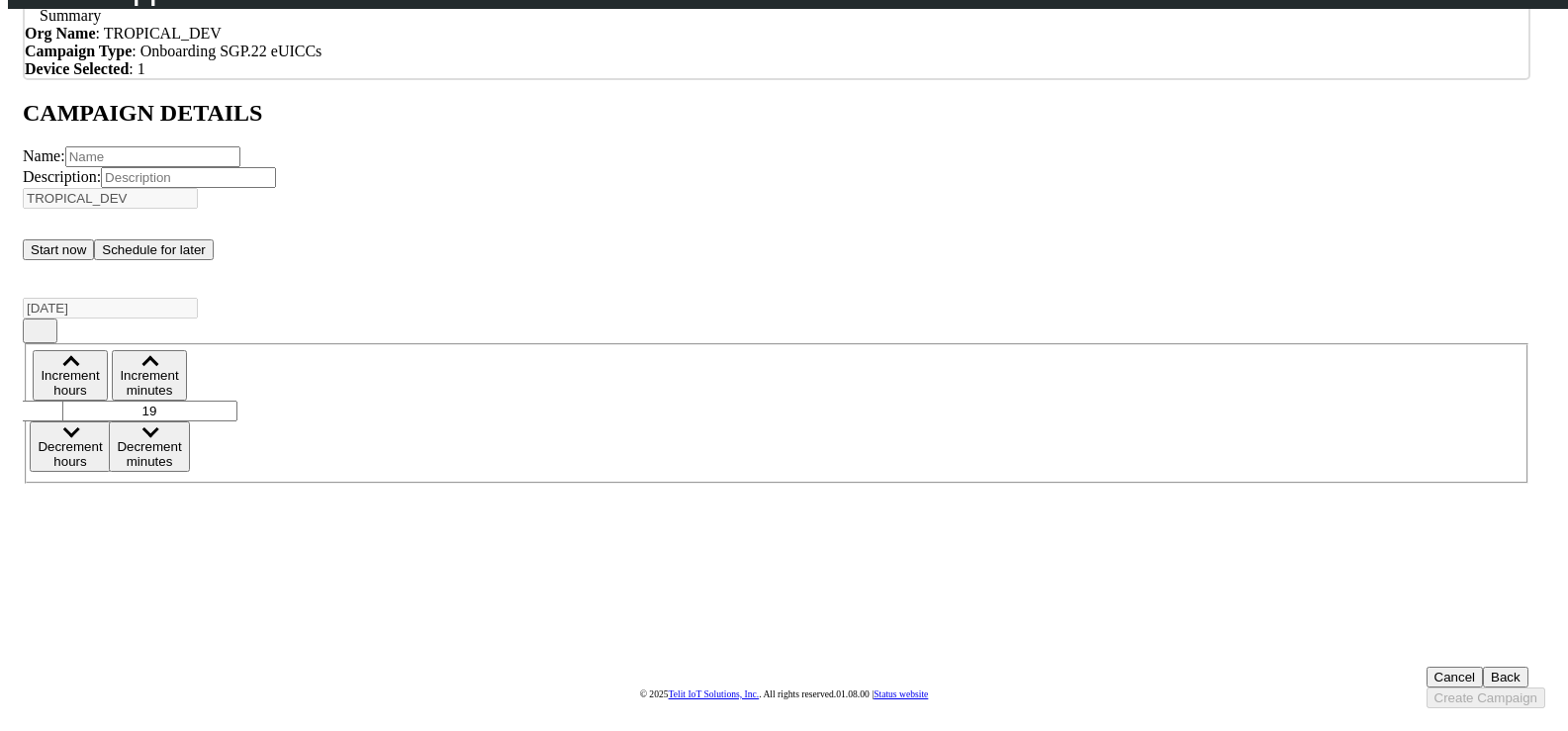drag, startPoint x: 106, startPoint y: 307, endPoint x: 176, endPoint y: 306, distance: 70.00714 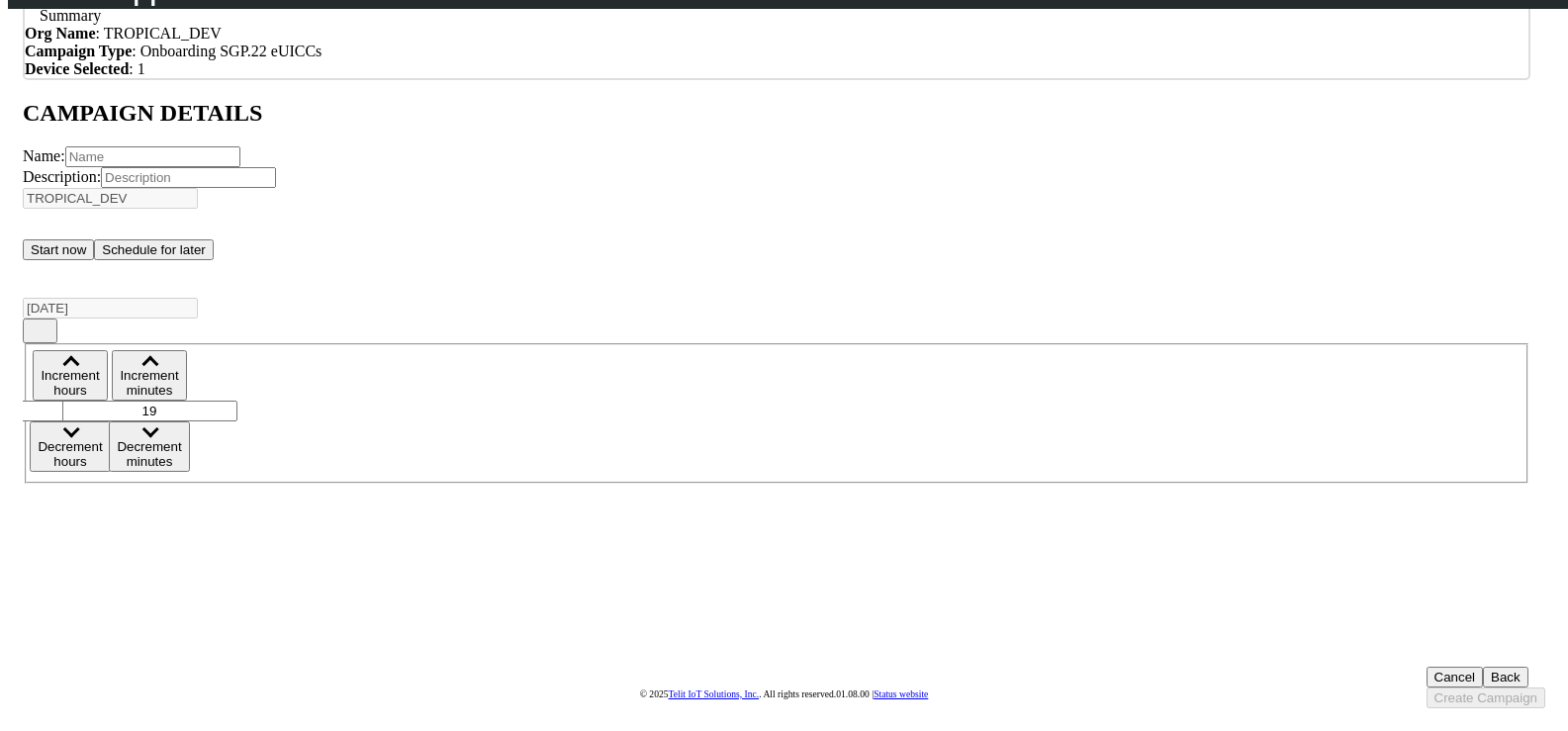click at bounding box center (152, 156) 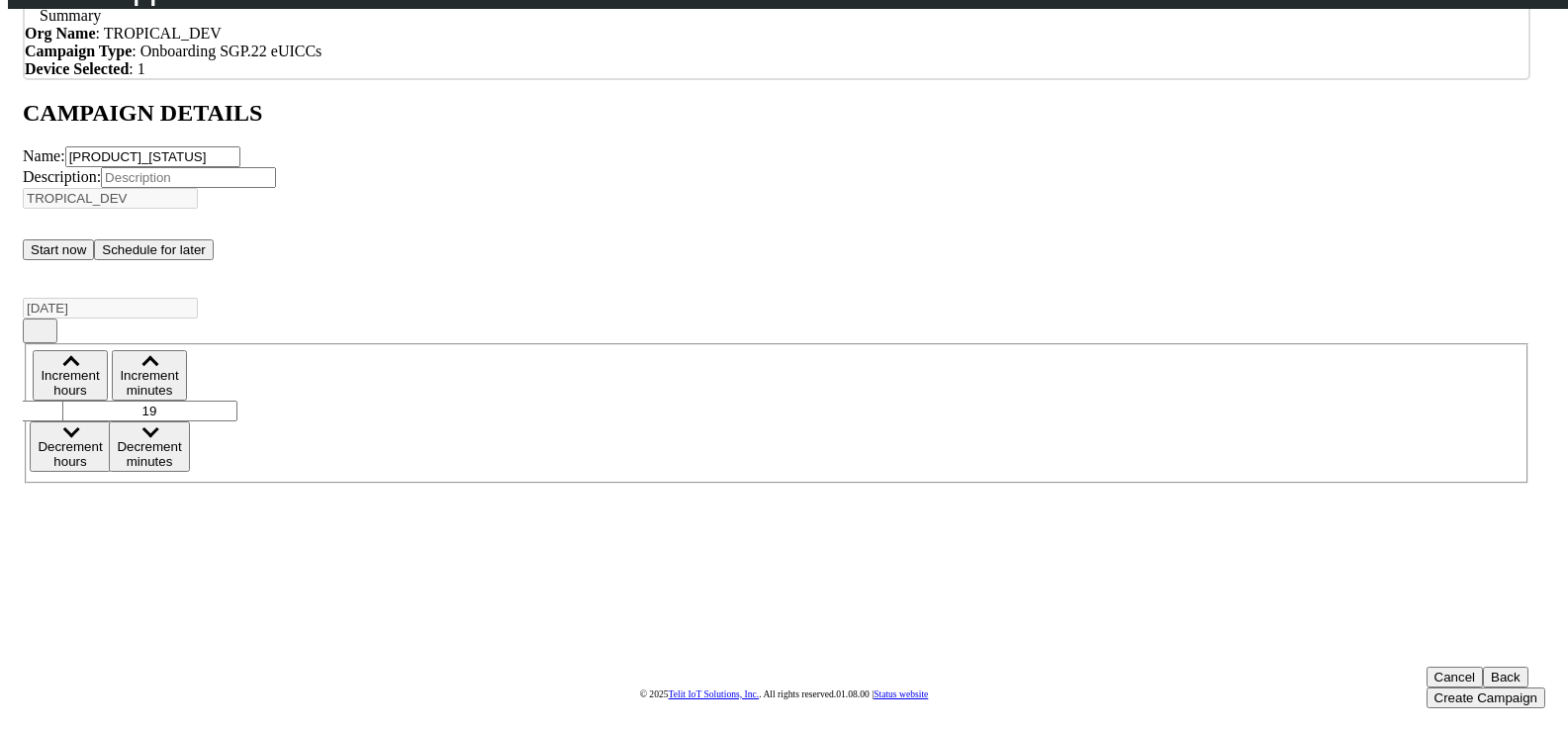 type on "[PRODUCT]_[STATUS]" 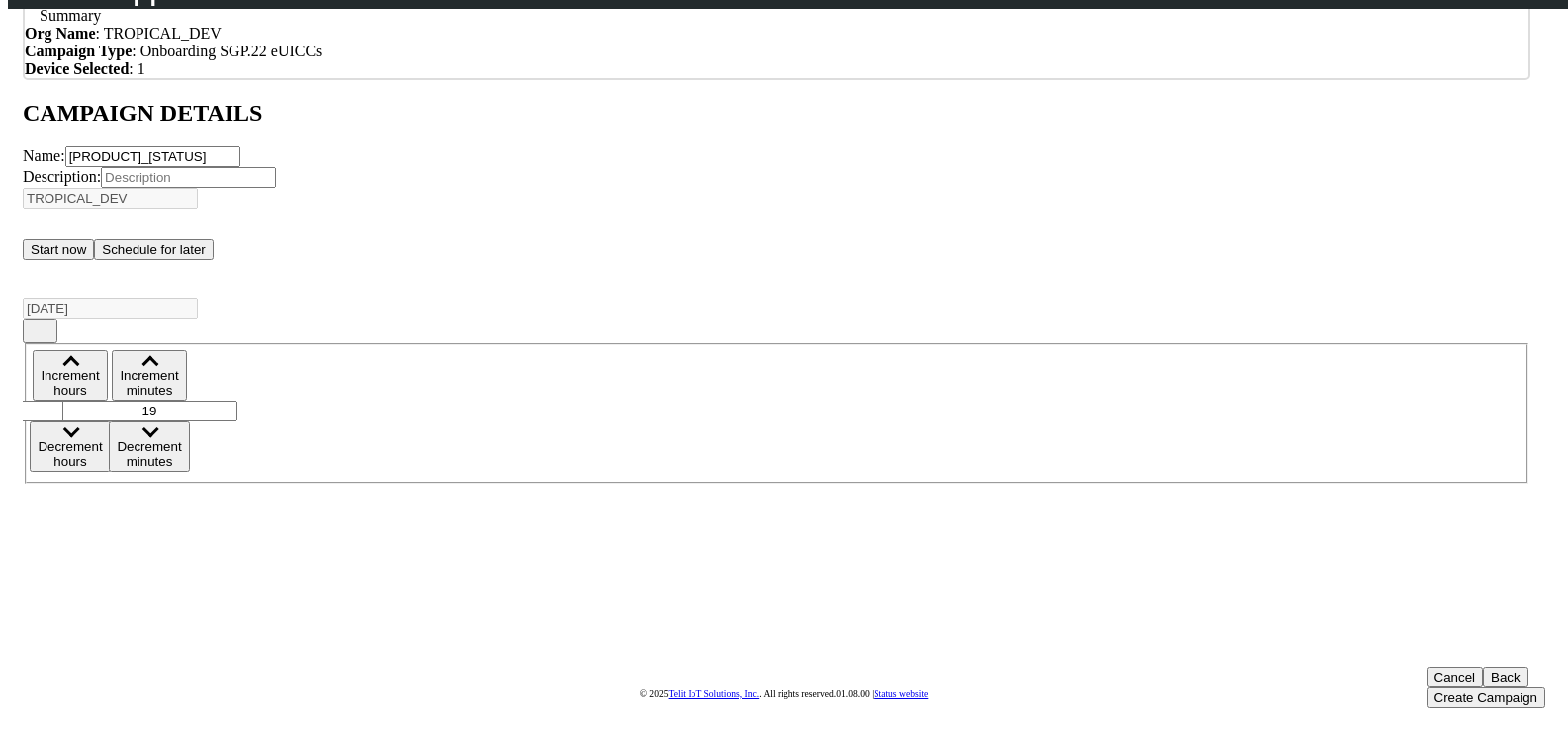 click 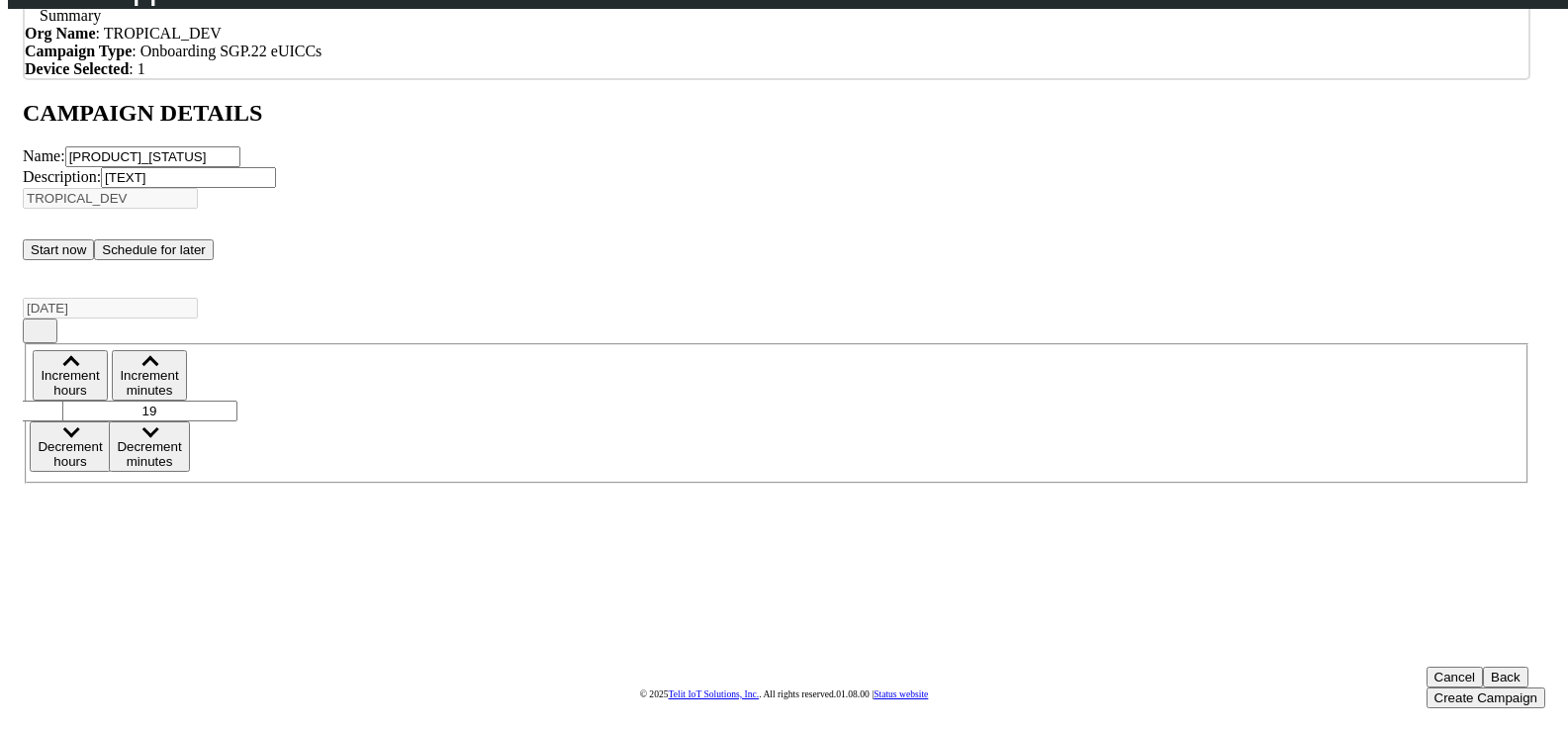 drag, startPoint x: 844, startPoint y: 296, endPoint x: 773, endPoint y: 302, distance: 71.25307 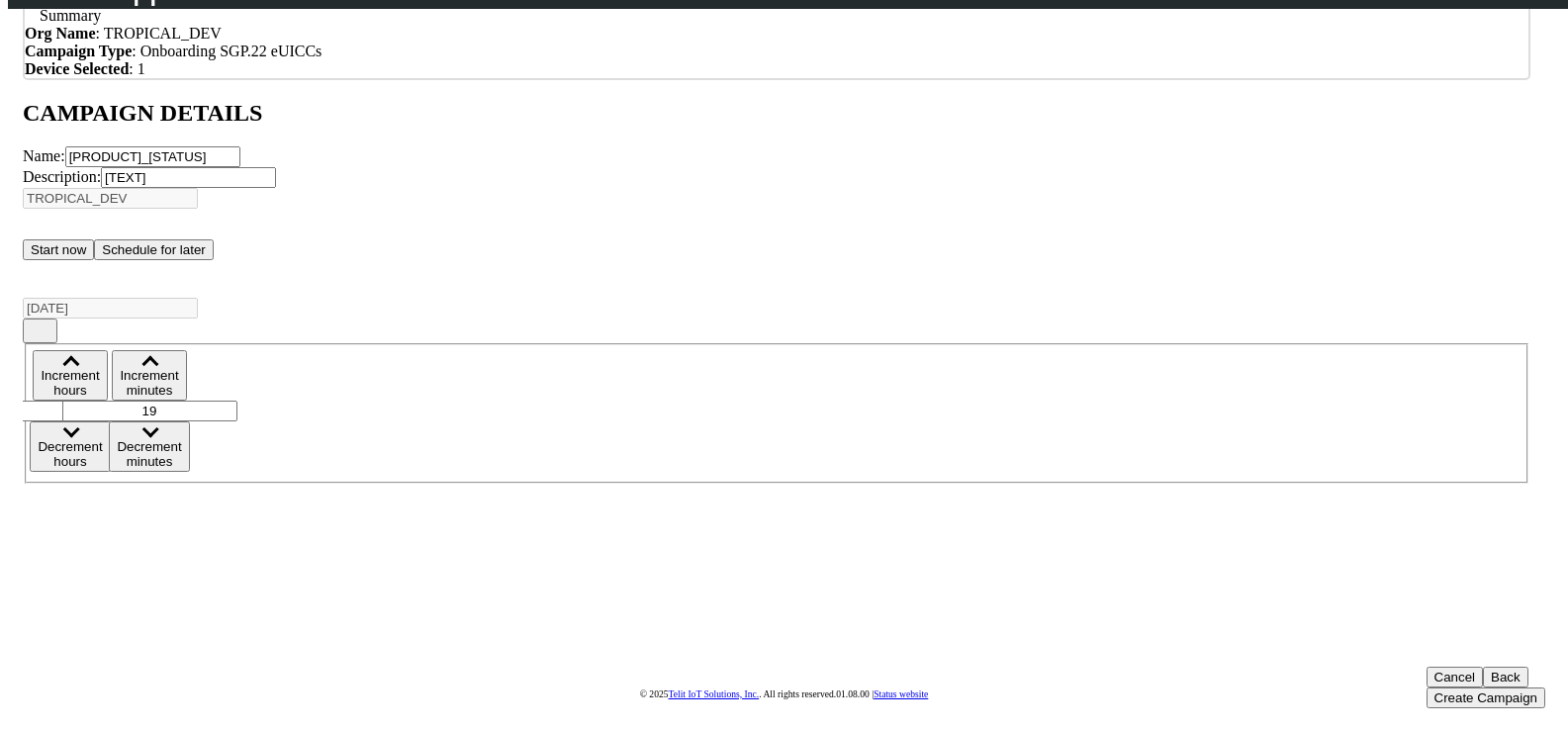 click on "Name: [TEXT] Description: [TEXT]" 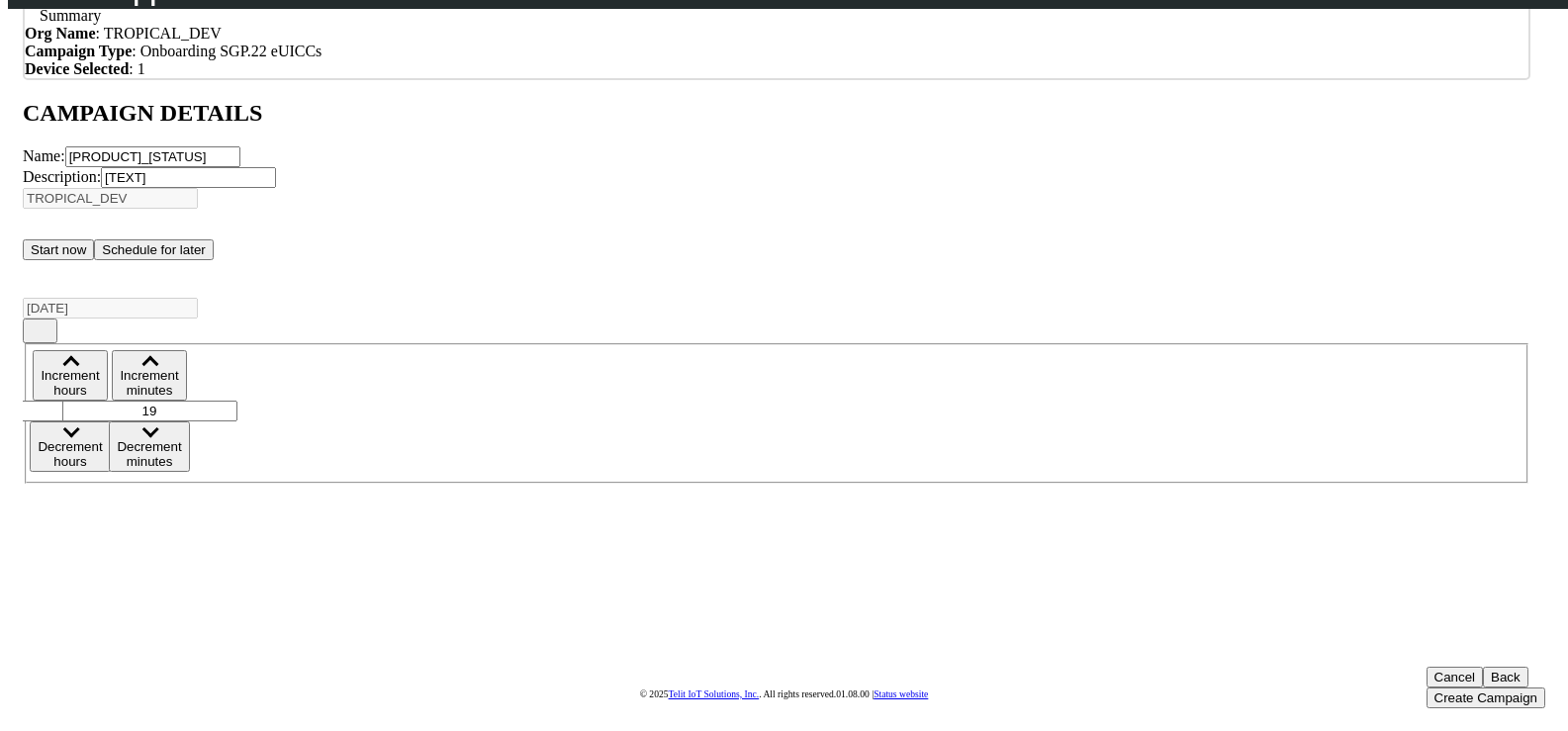 type on "[TEXT]" 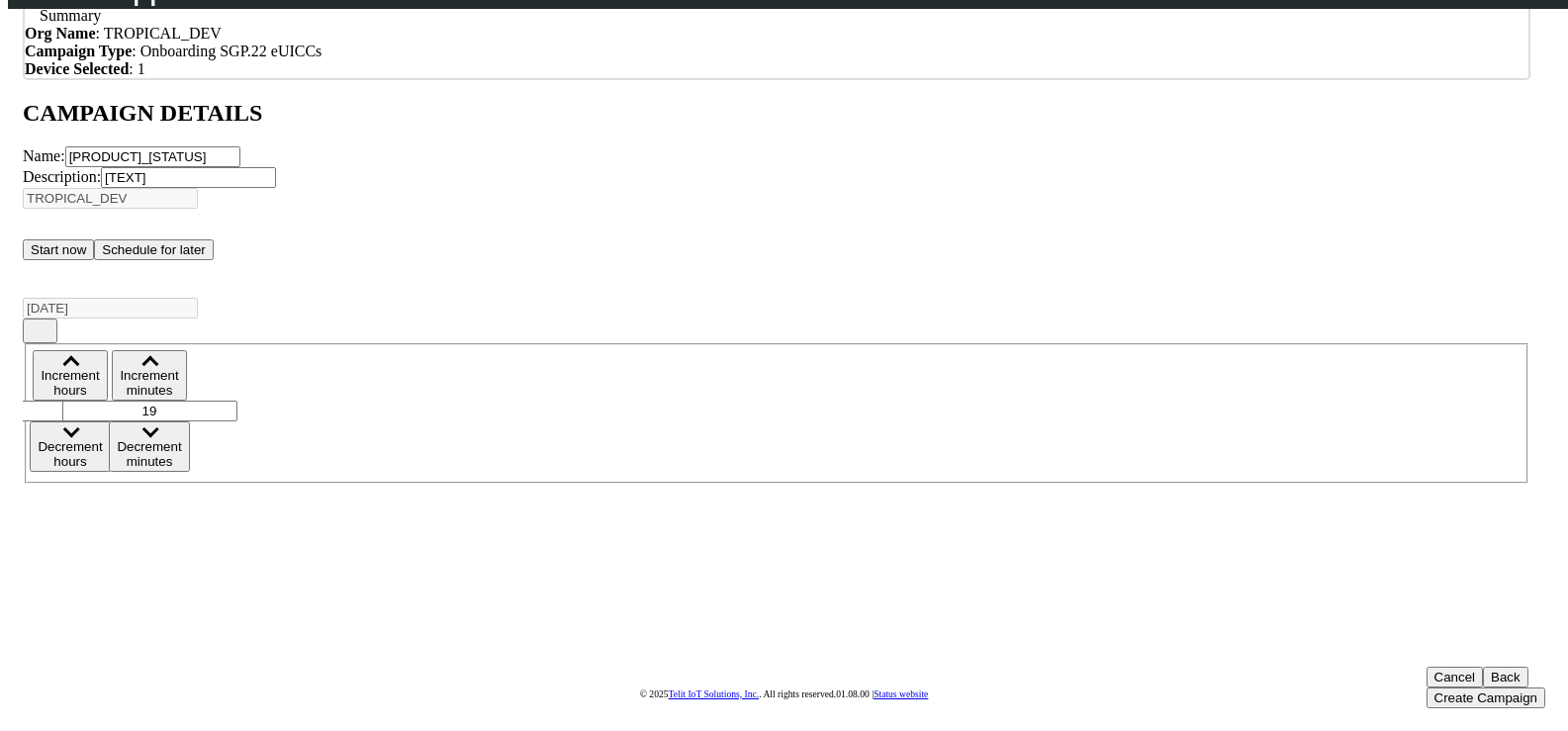 click on "Create Campaign" at bounding box center [1486, 697] 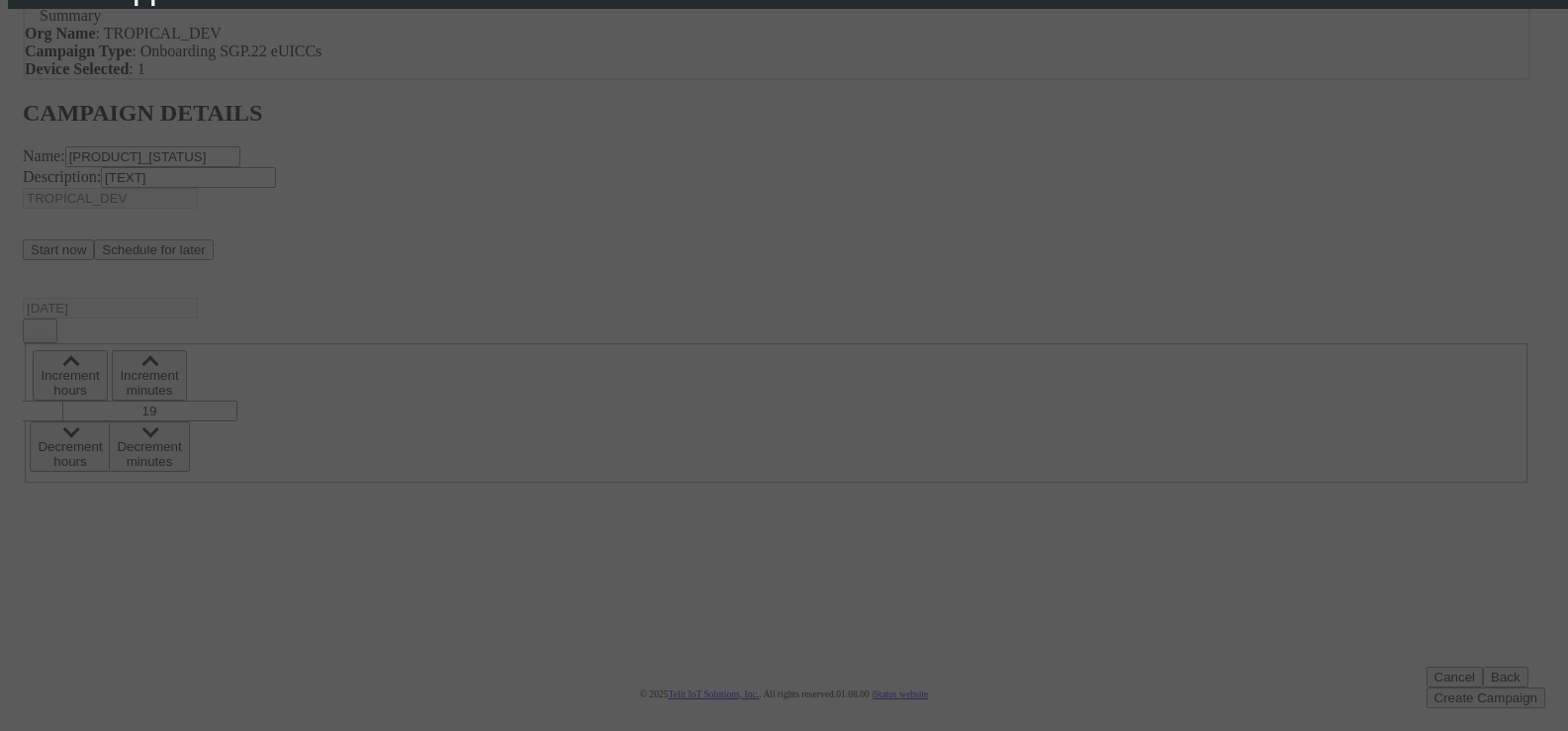 scroll, scrollTop: 0, scrollLeft: 0, axis: both 